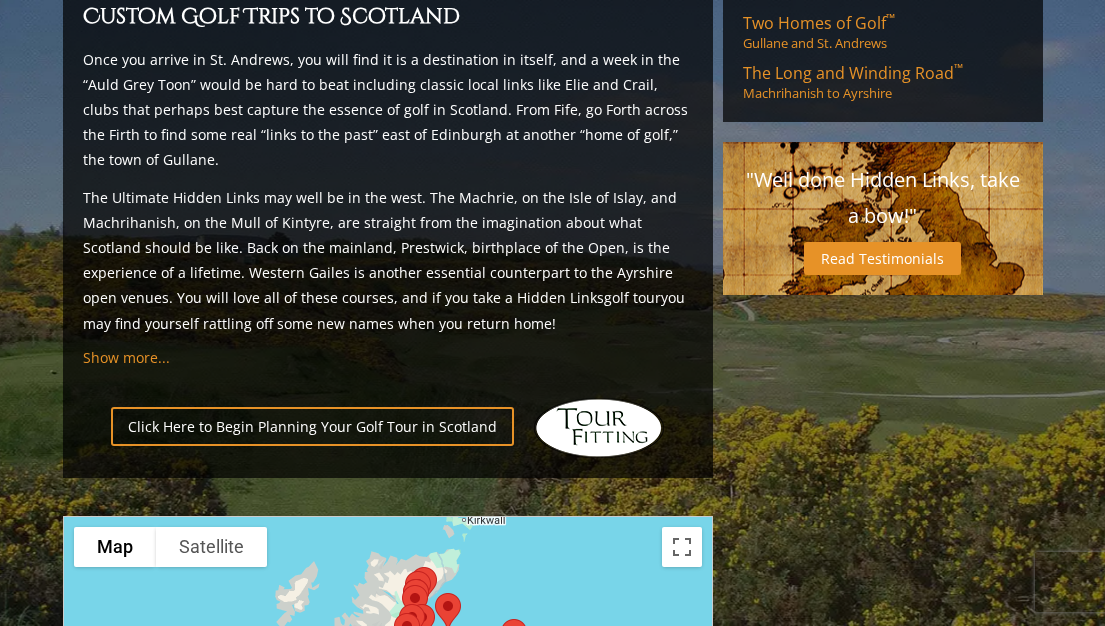 scroll, scrollTop: 1834, scrollLeft: 0, axis: vertical 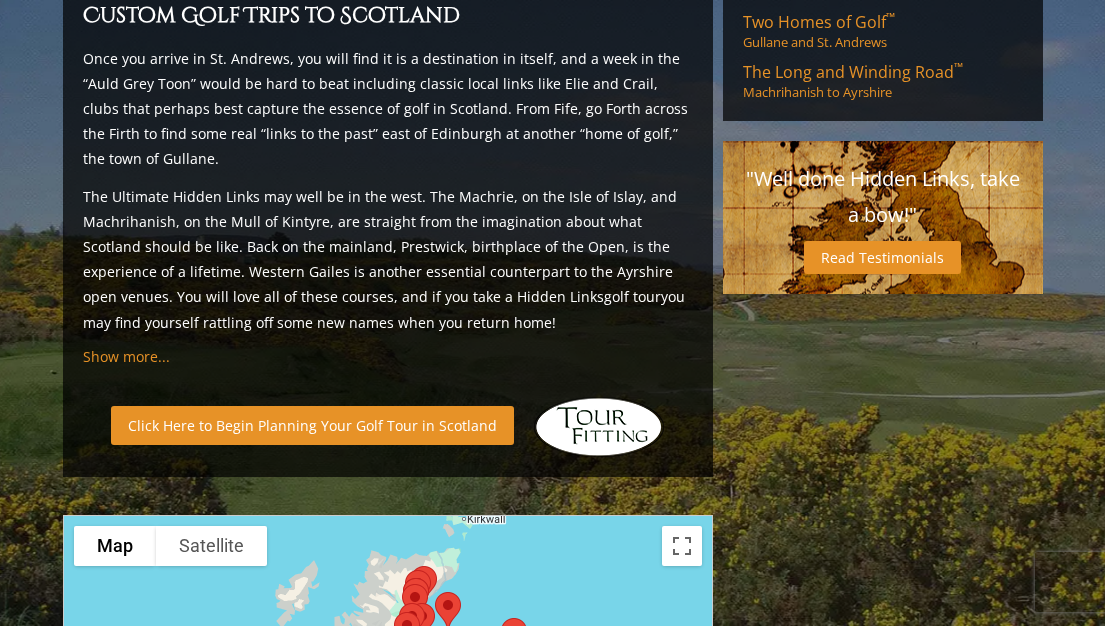 click on "Click Here to Begin Planning Your Golf Tour in Scotland" at bounding box center (312, 425) 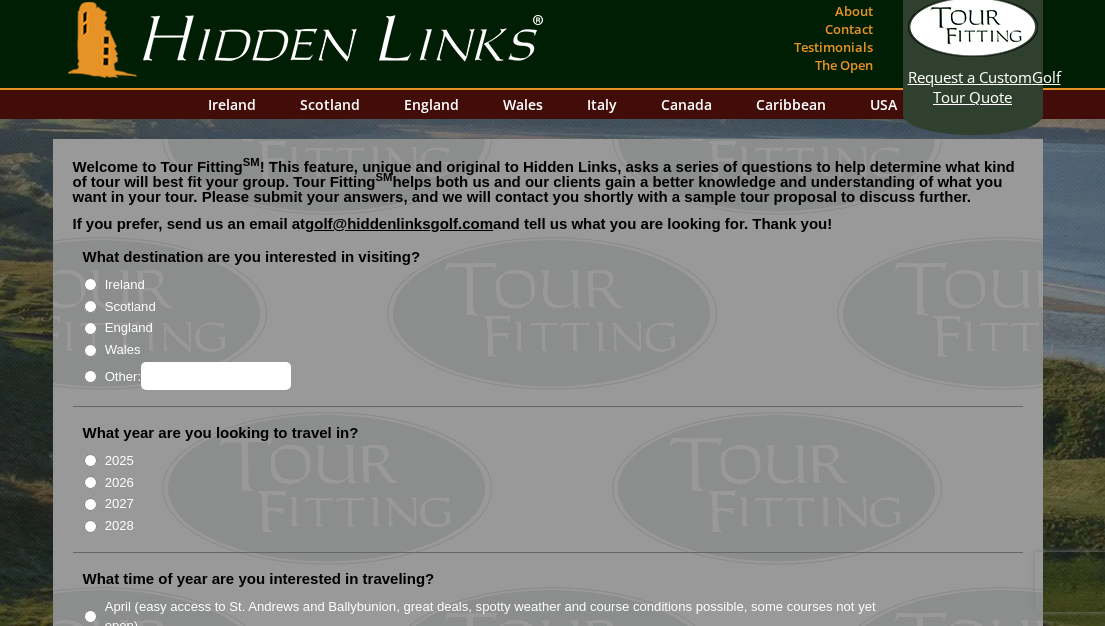 scroll, scrollTop: 9, scrollLeft: 0, axis: vertical 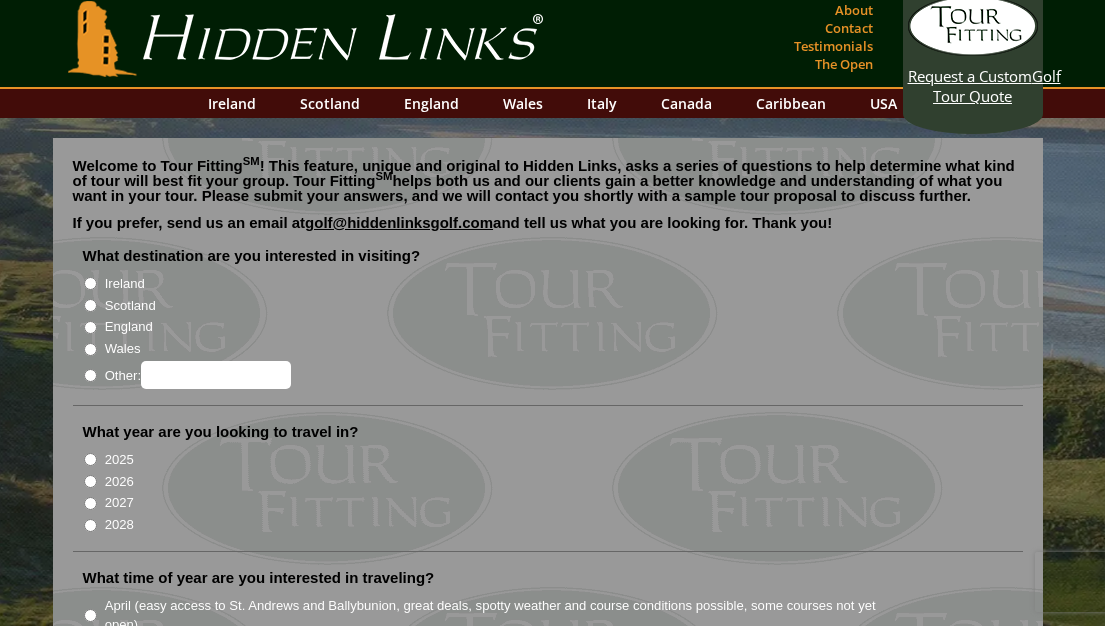 click on "Scotland" at bounding box center (90, 305) 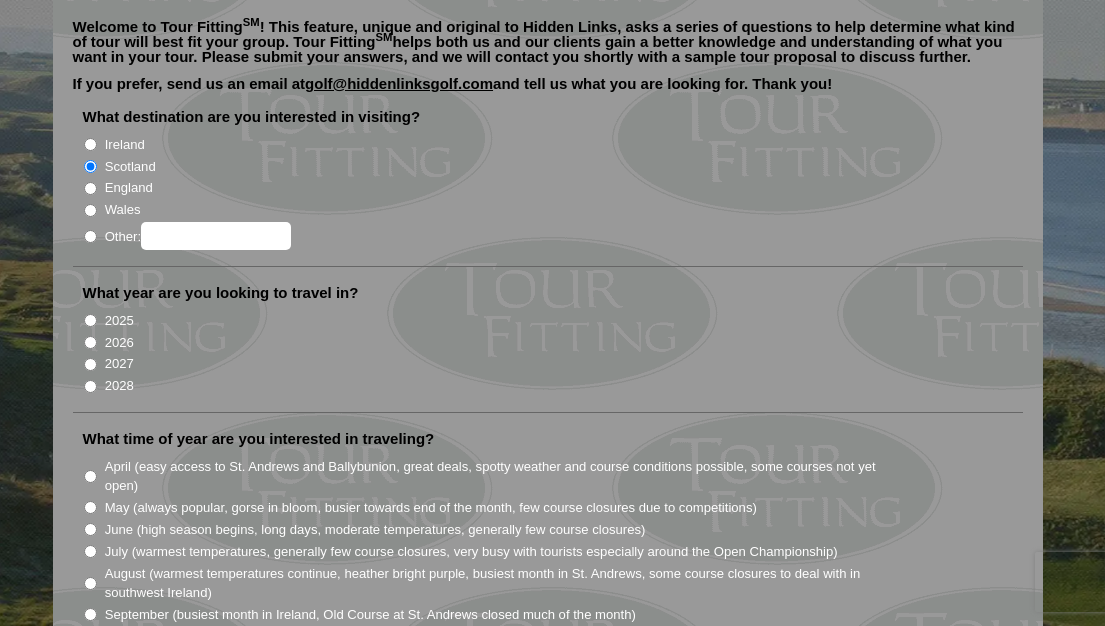scroll, scrollTop: 150, scrollLeft: 0, axis: vertical 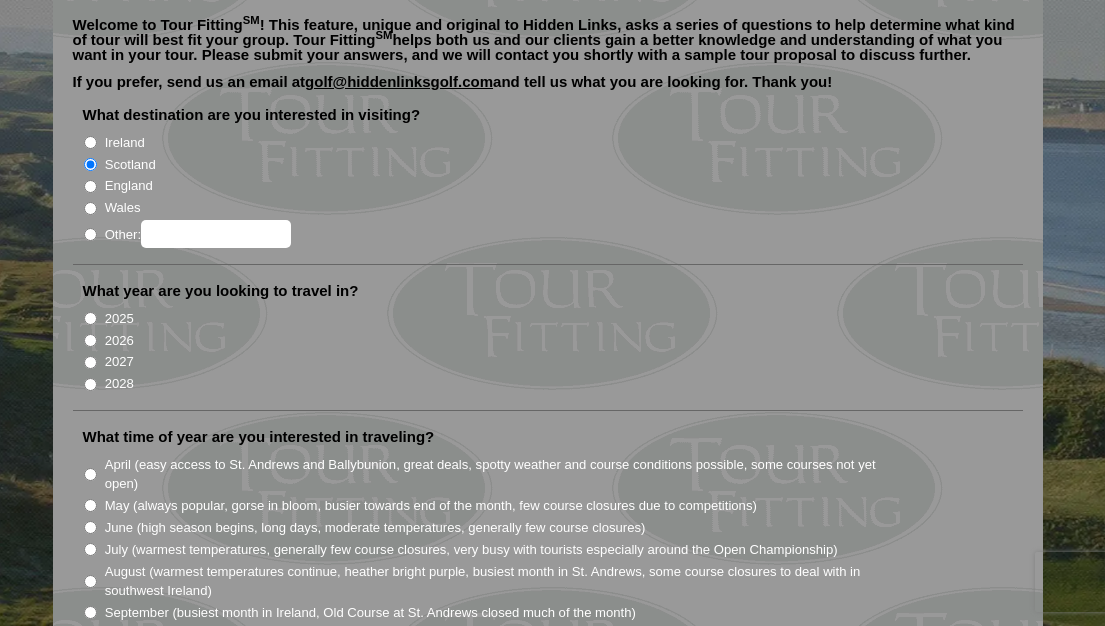 click on "2027" at bounding box center (90, 362) 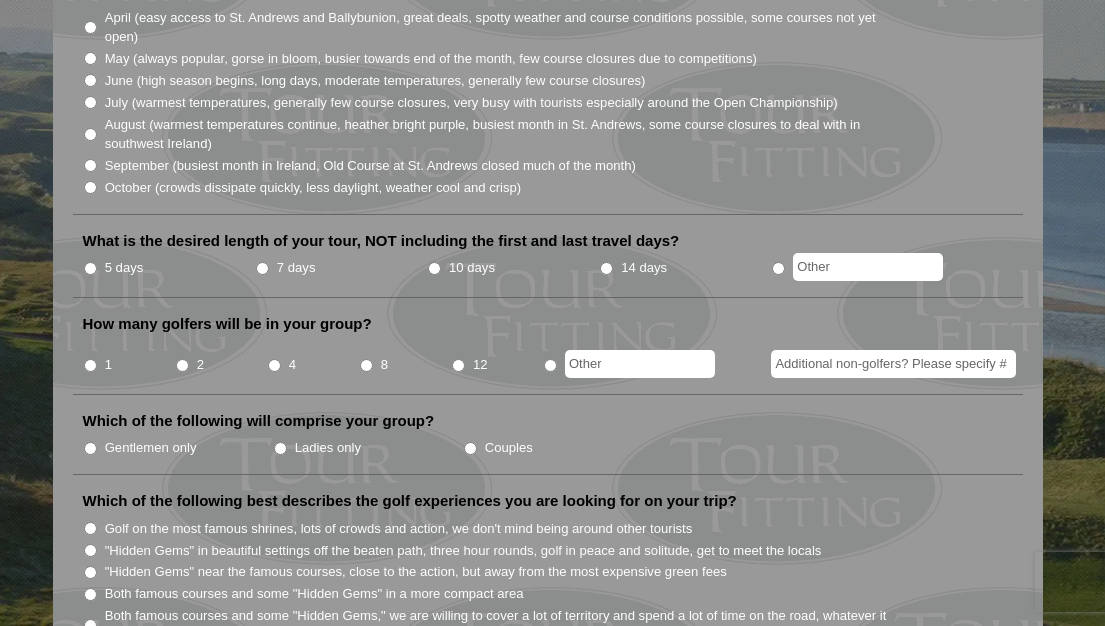 scroll, scrollTop: 596, scrollLeft: 0, axis: vertical 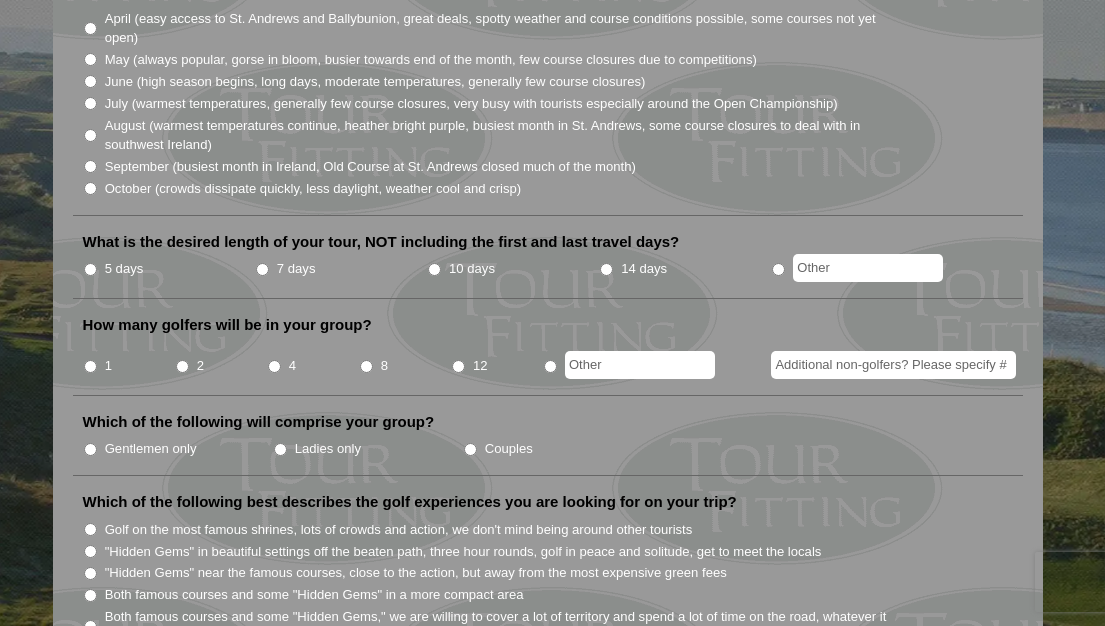 click on "7 days" at bounding box center [262, 269] 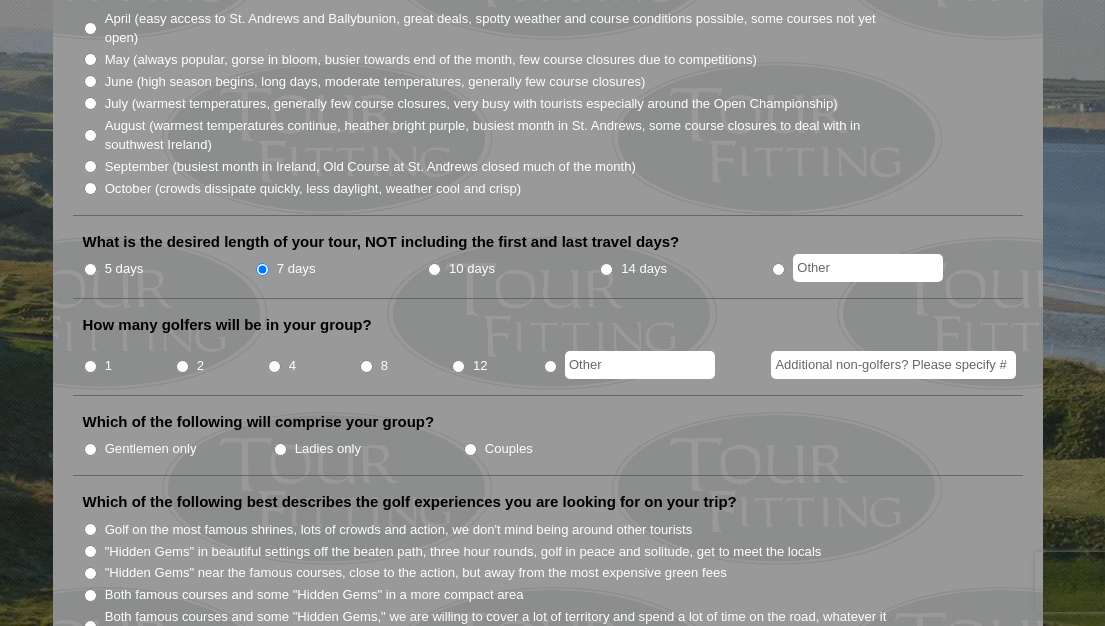 click on "1" at bounding box center (90, 366) 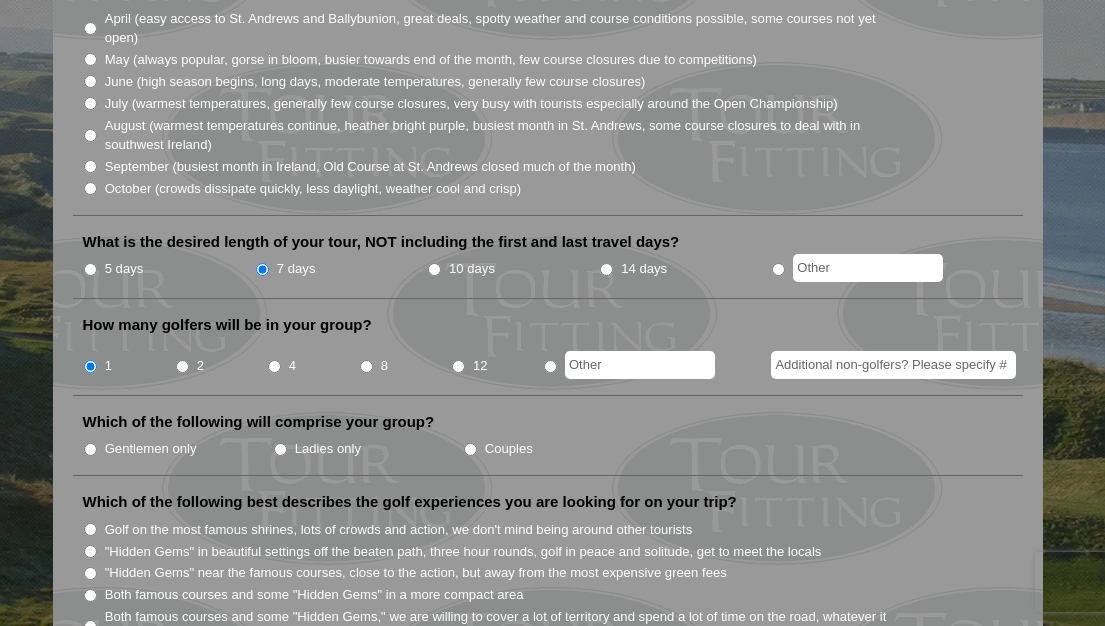 click on "Additional non-golfers? Please specify #" at bounding box center [893, 365] 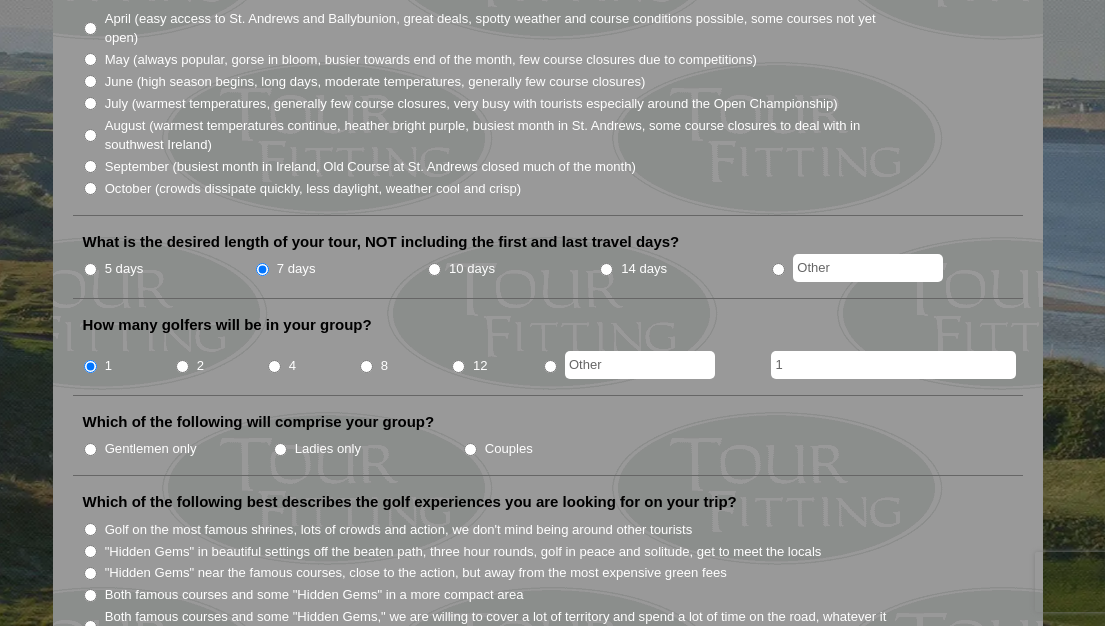 type on "1" 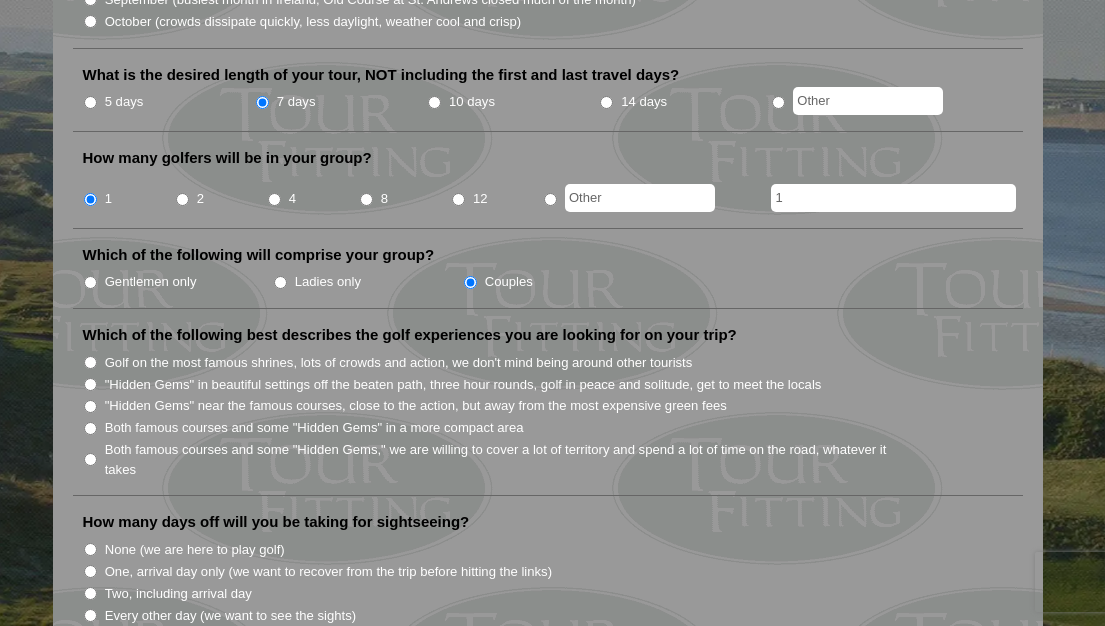 scroll, scrollTop: 764, scrollLeft: 0, axis: vertical 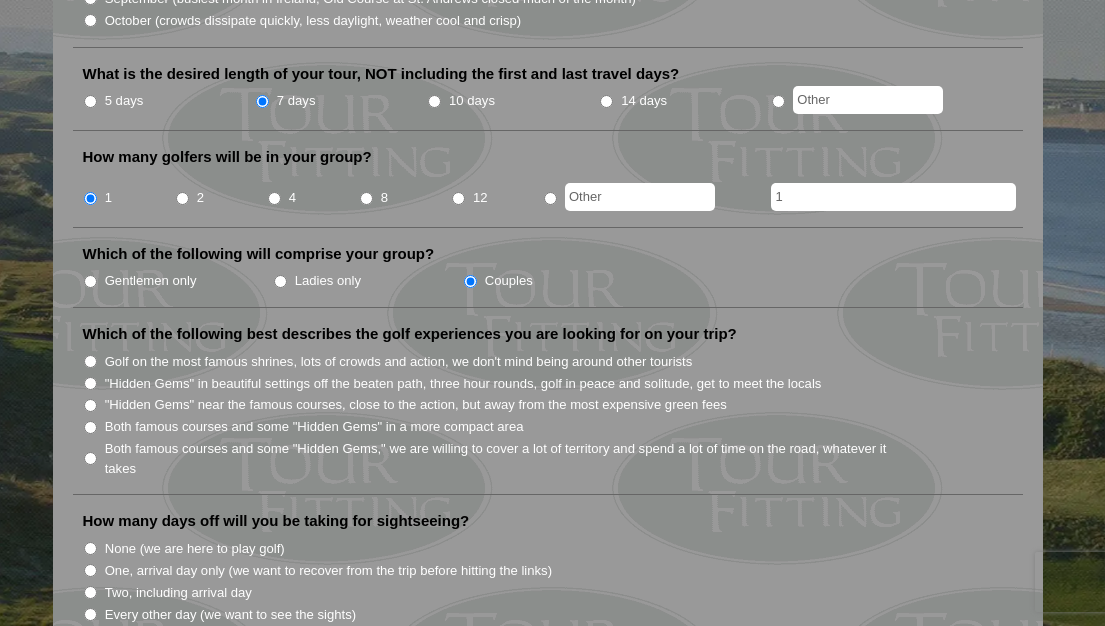 click on "Both famous courses and some "Hidden Gems" in a more compact area" at bounding box center (90, 427) 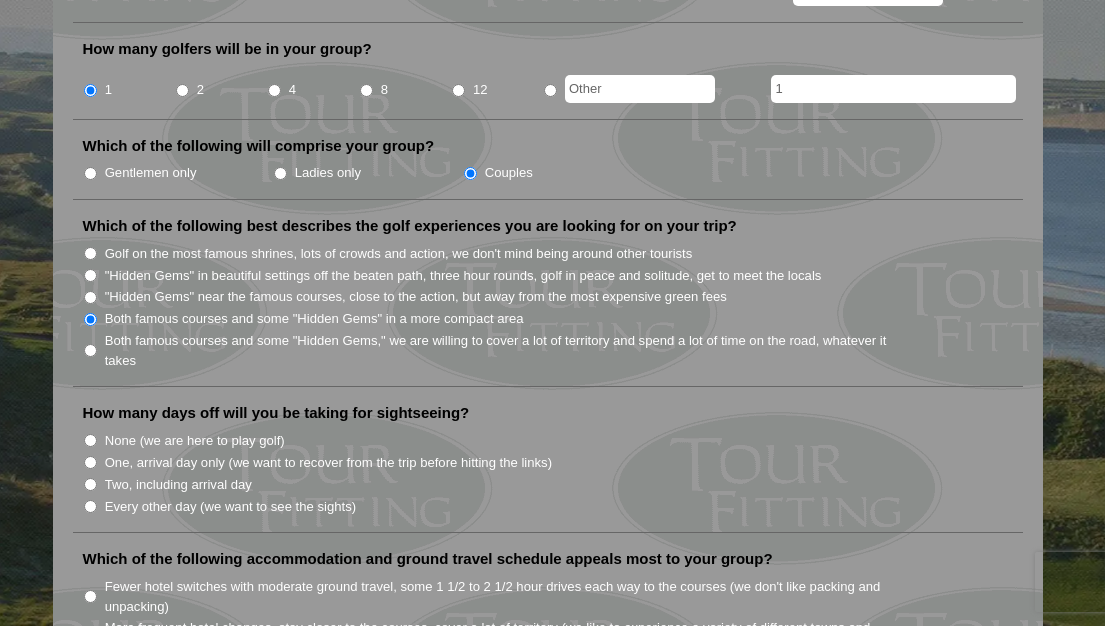 scroll, scrollTop: 877, scrollLeft: 0, axis: vertical 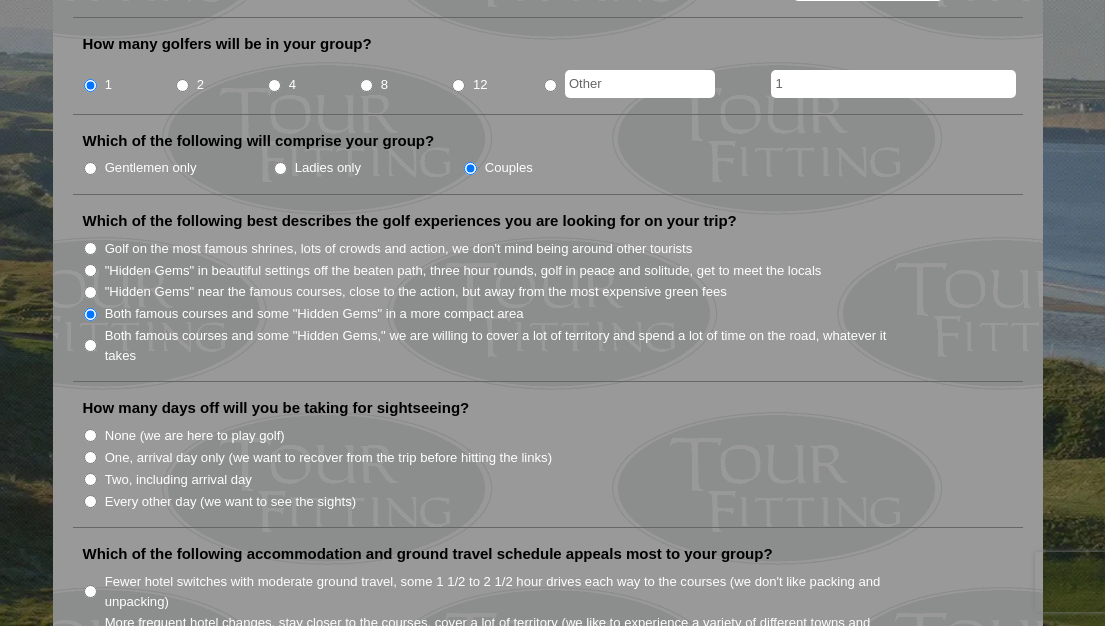 click on "Every other day (we want to see the sights)" at bounding box center [90, 501] 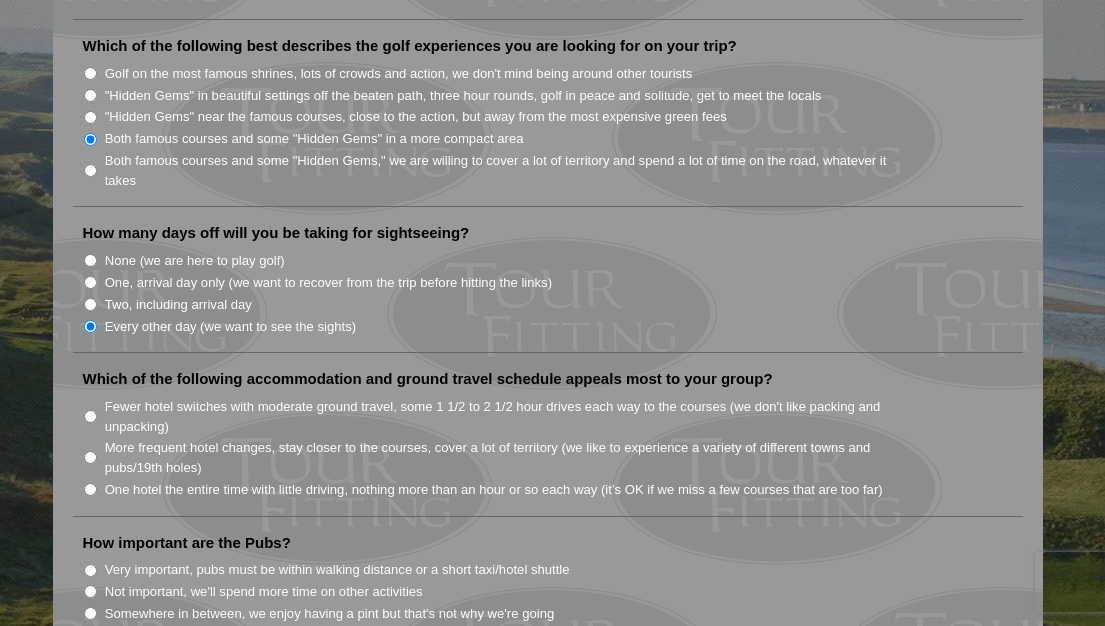 scroll, scrollTop: 1053, scrollLeft: 0, axis: vertical 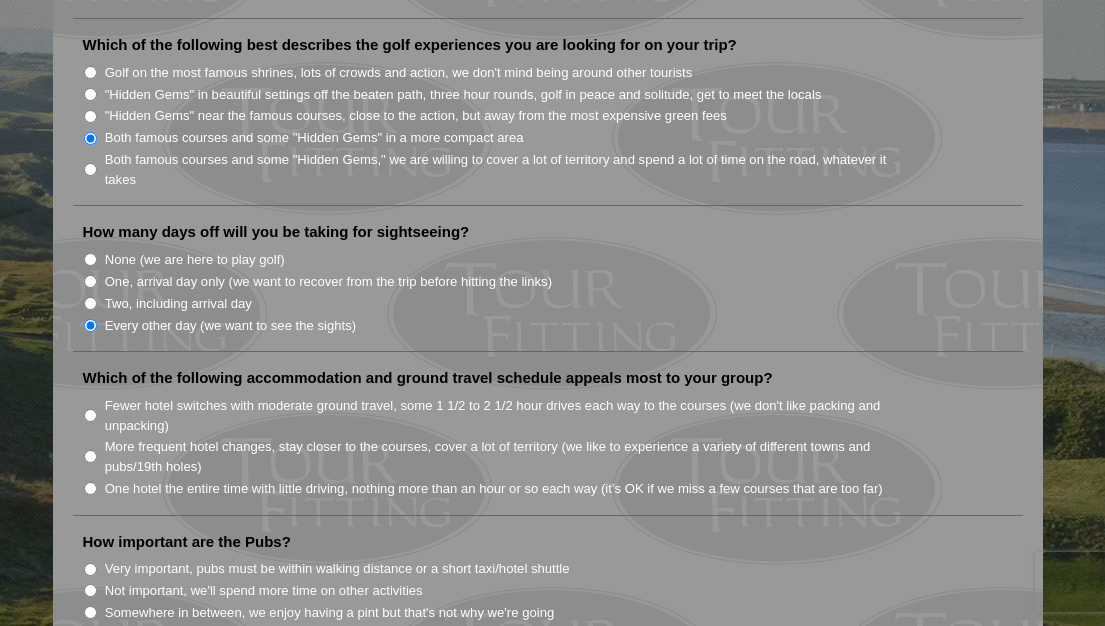 click on "Fewer hotel switches with moderate ground travel, some 1 1/2 to 2 1/2 hour drives each way to the courses (we don't like packing and unpacking)" at bounding box center (90, 415) 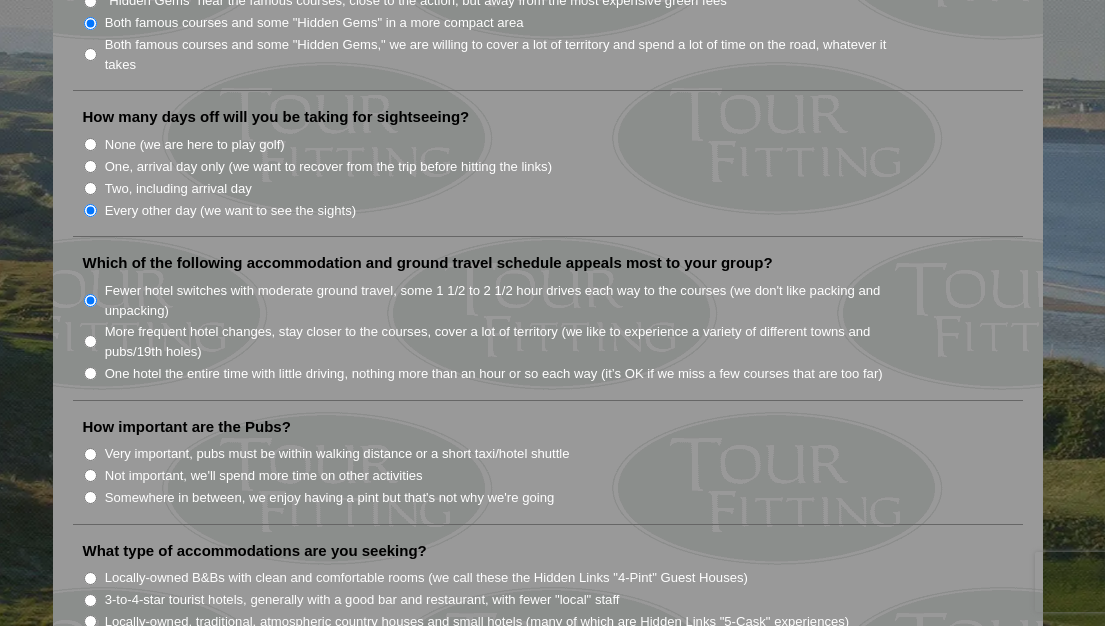 scroll, scrollTop: 1174, scrollLeft: 0, axis: vertical 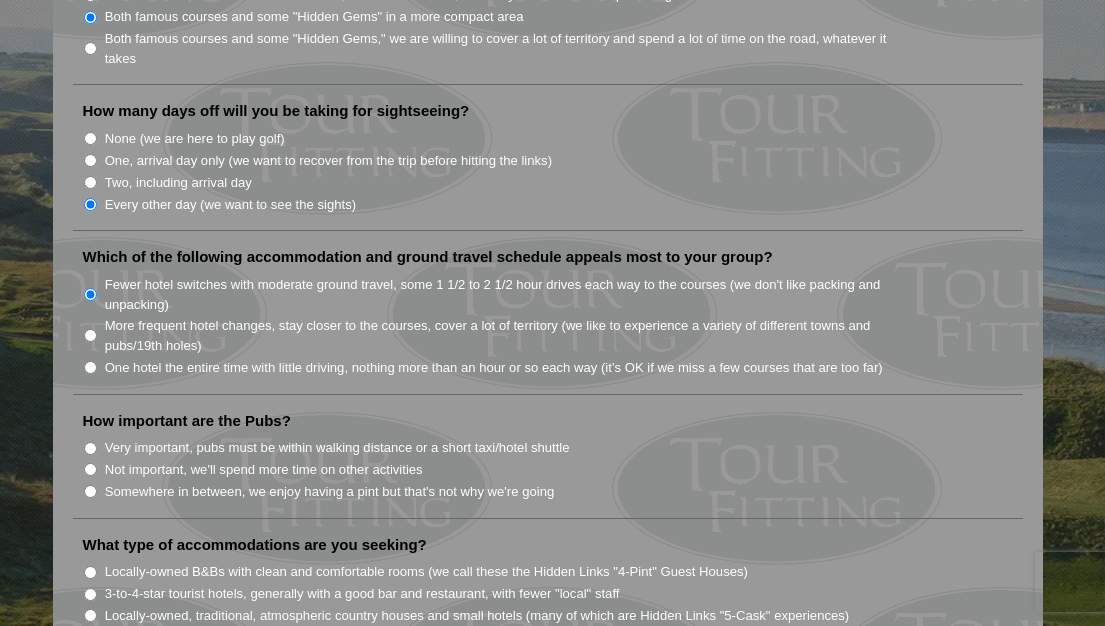 click on "Not important, we'll spend more time on other activities" at bounding box center [90, 469] 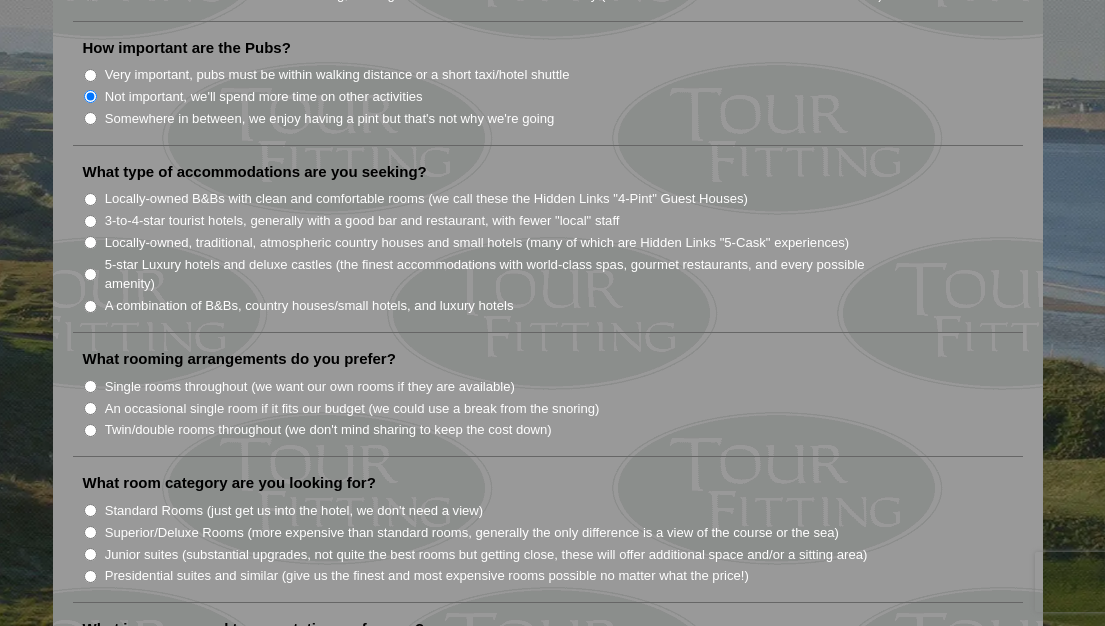 scroll, scrollTop: 1552, scrollLeft: 0, axis: vertical 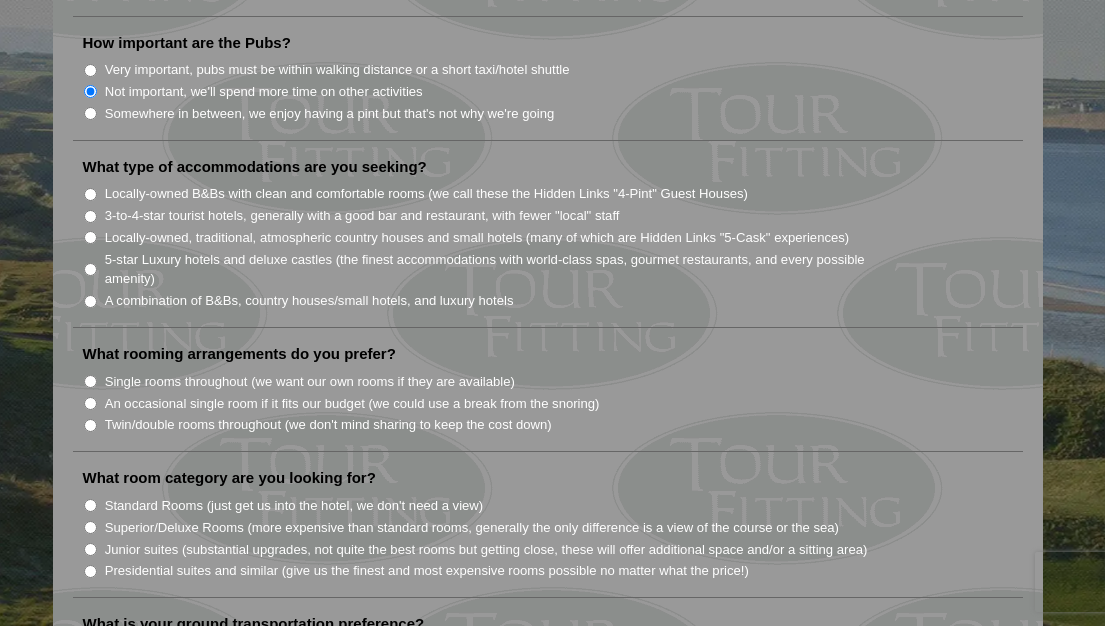 click on "Single rooms throughout (we want our own rooms if they are available)" at bounding box center (90, 381) 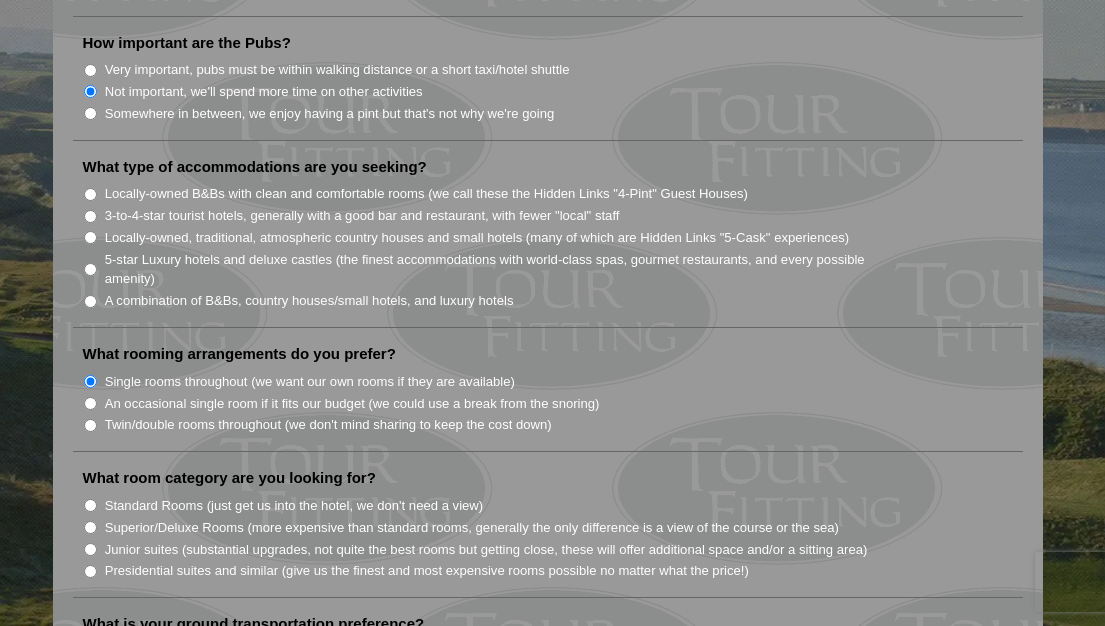 scroll, scrollTop: 1565, scrollLeft: 0, axis: vertical 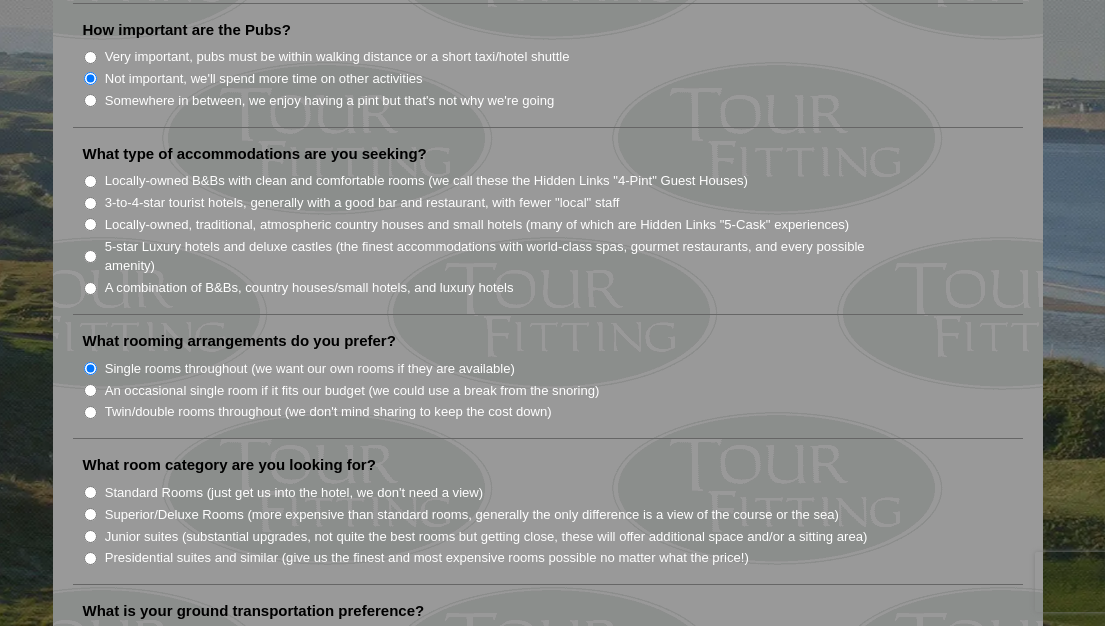 click on "A combination of B&Bs, country houses/small hotels, and luxury hotels" at bounding box center (90, 288) 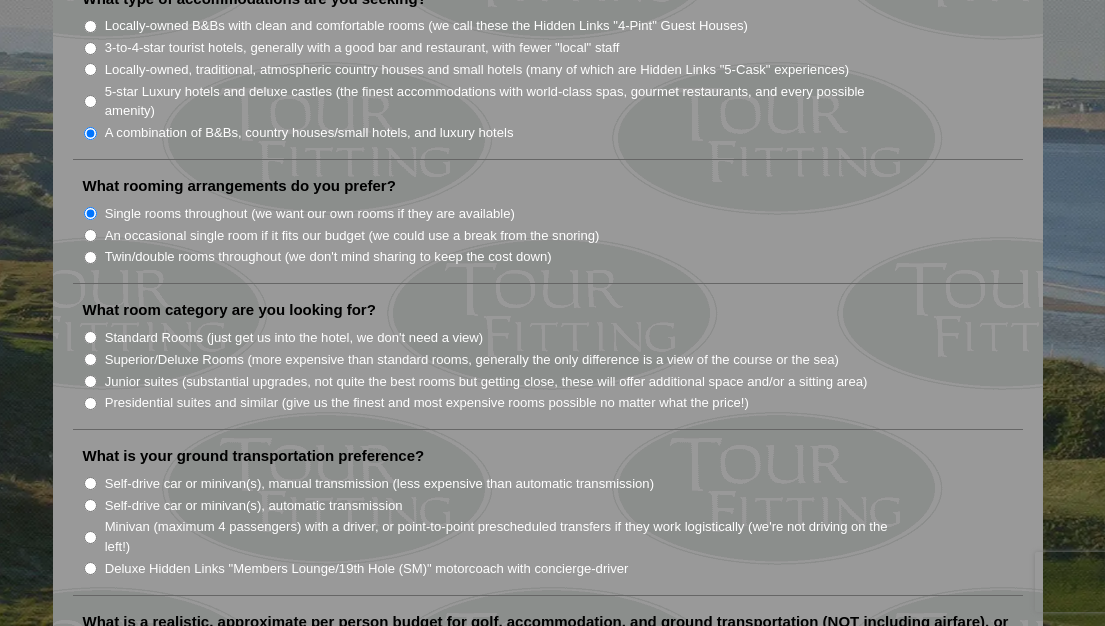 scroll, scrollTop: 1722, scrollLeft: 0, axis: vertical 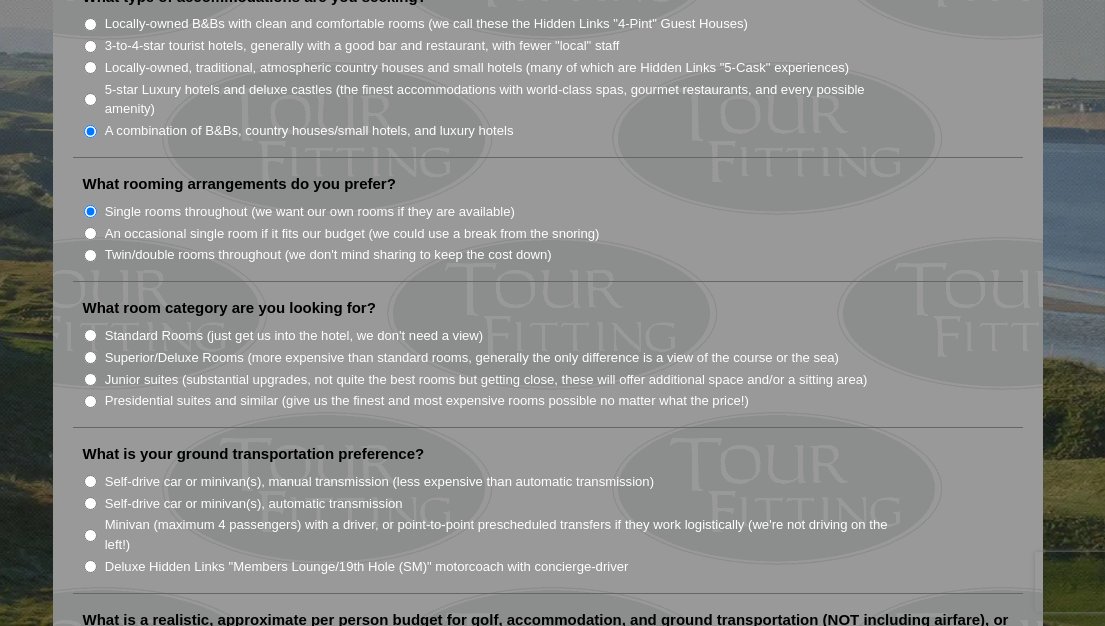 click on "Standard Rooms (just get us into the hotel, we don't need a view)" at bounding box center [90, 335] 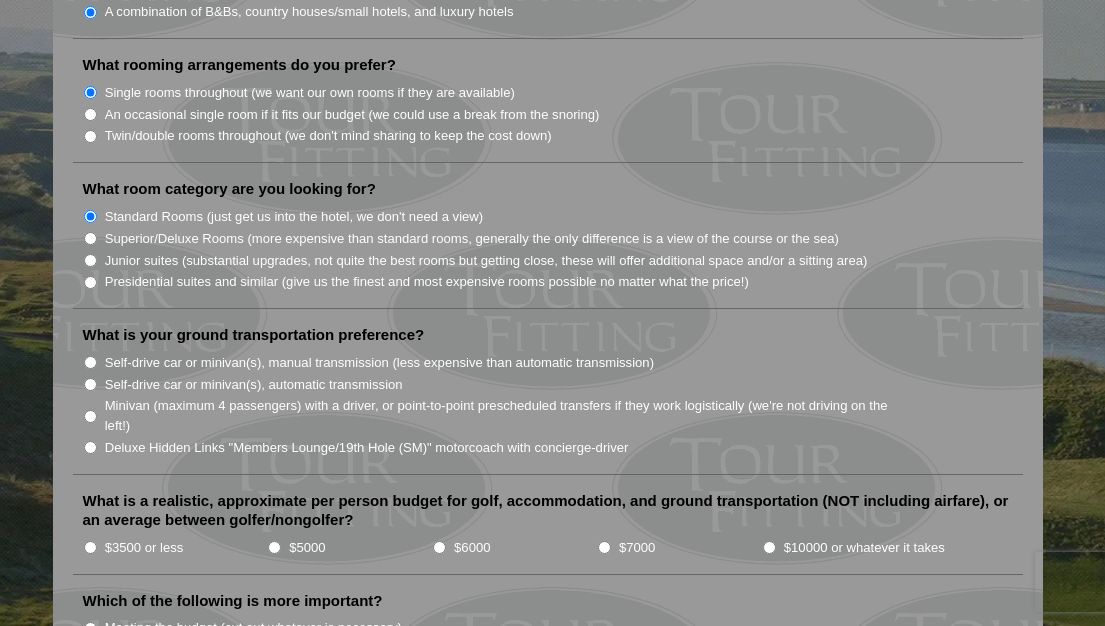 scroll, scrollTop: 1843, scrollLeft: 0, axis: vertical 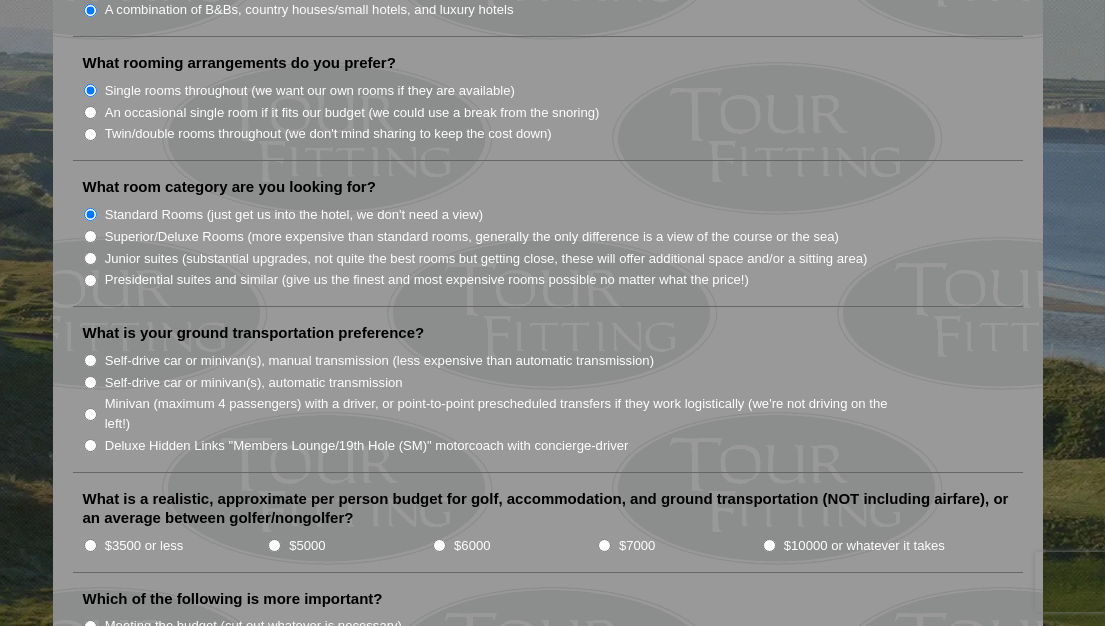 click on "Self-drive car or minivan(s), manual transmission (less expensive than automatic transmission)" at bounding box center (90, 360) 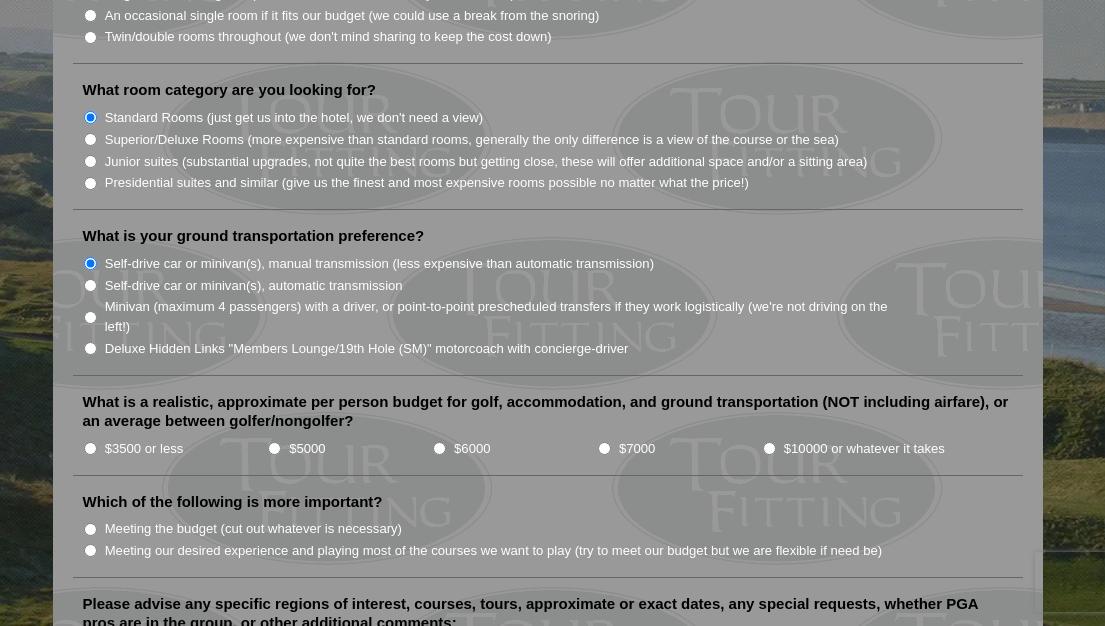 scroll, scrollTop: 1946, scrollLeft: 0, axis: vertical 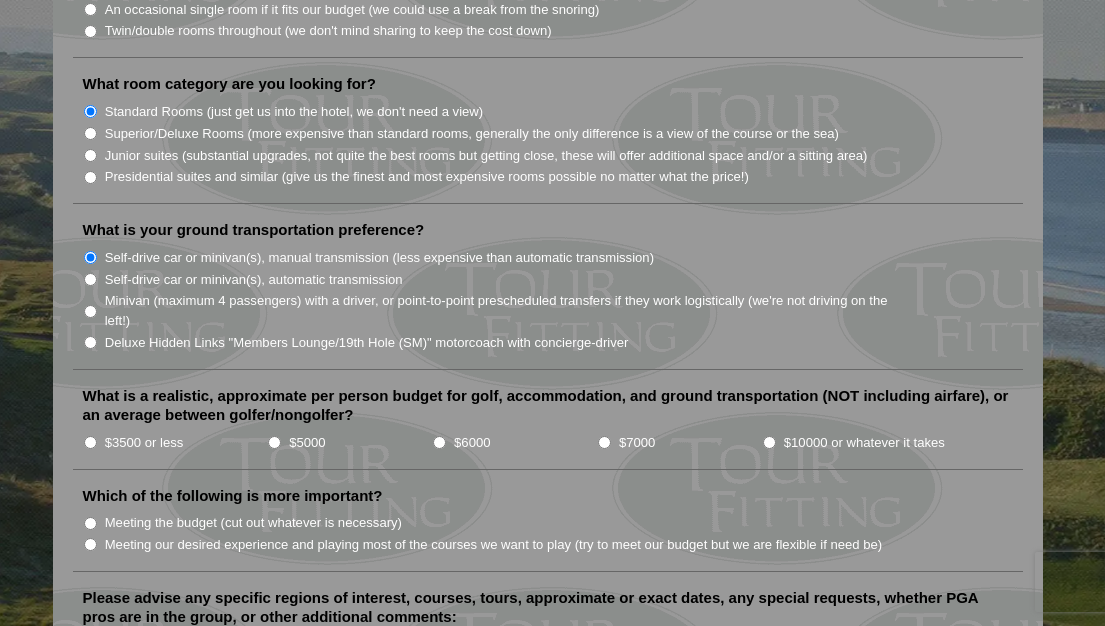 click on "$6000" at bounding box center [439, 442] 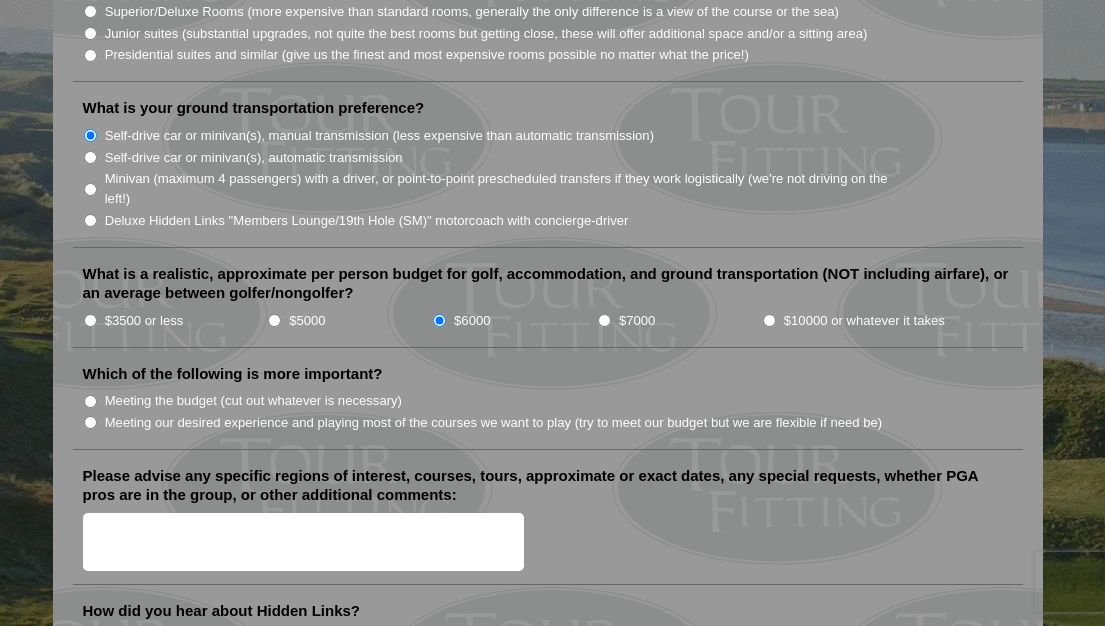 scroll, scrollTop: 2072, scrollLeft: 0, axis: vertical 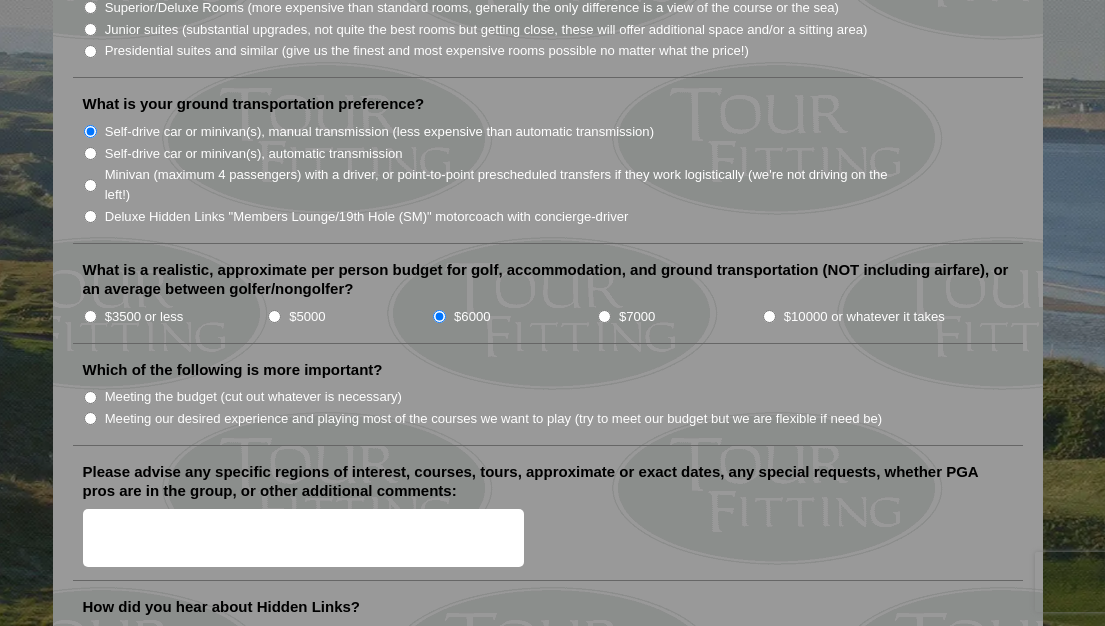click on "Meeting our desired experience and playing most of the courses we want to play (try to meet our budget but we are flexible if need be)" at bounding box center (90, 418) 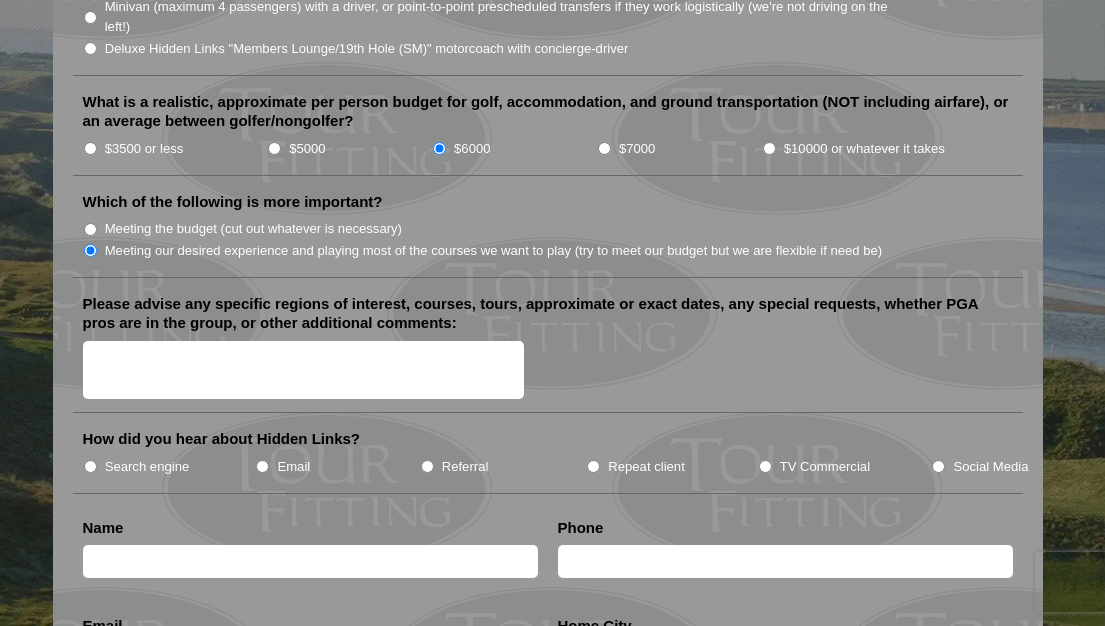 scroll, scrollTop: 2241, scrollLeft: 0, axis: vertical 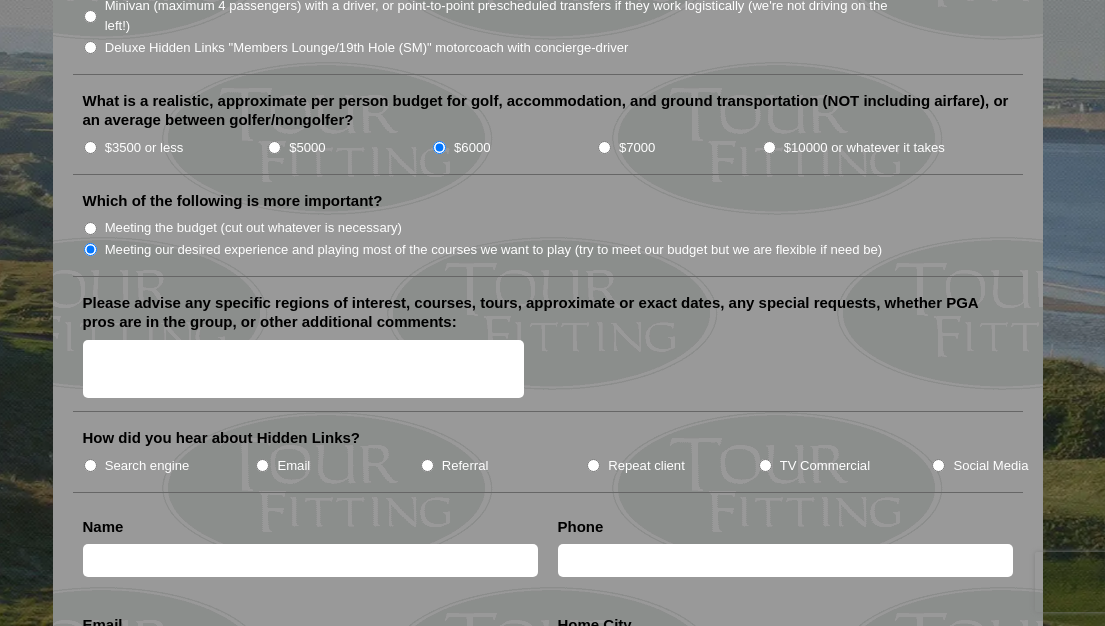 click on "TV Commercial" at bounding box center [765, 465] 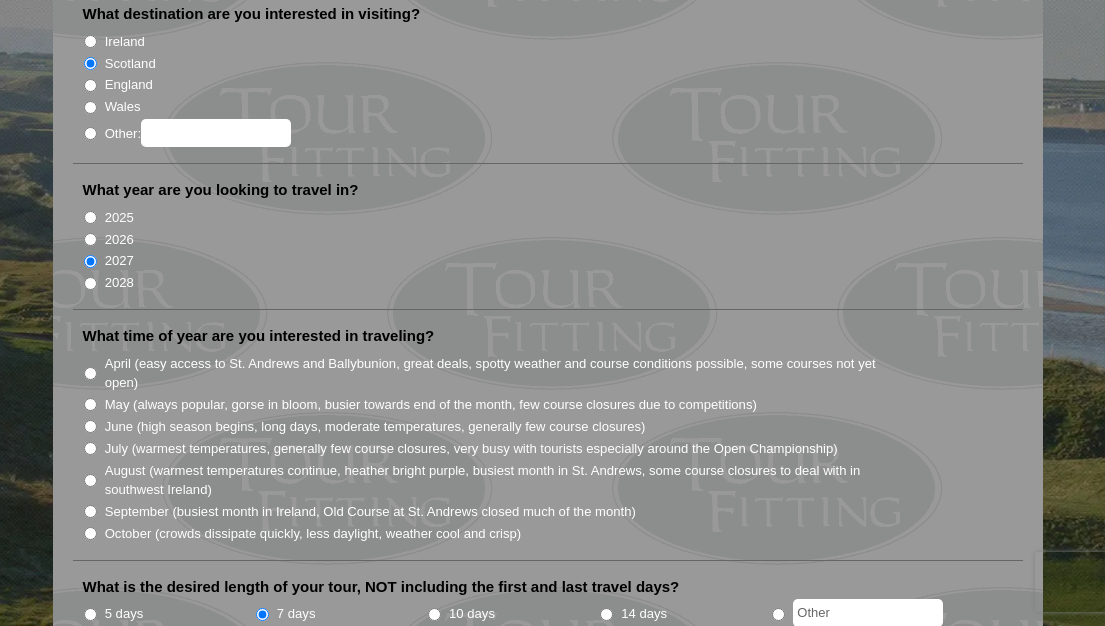 scroll, scrollTop: 238, scrollLeft: 0, axis: vertical 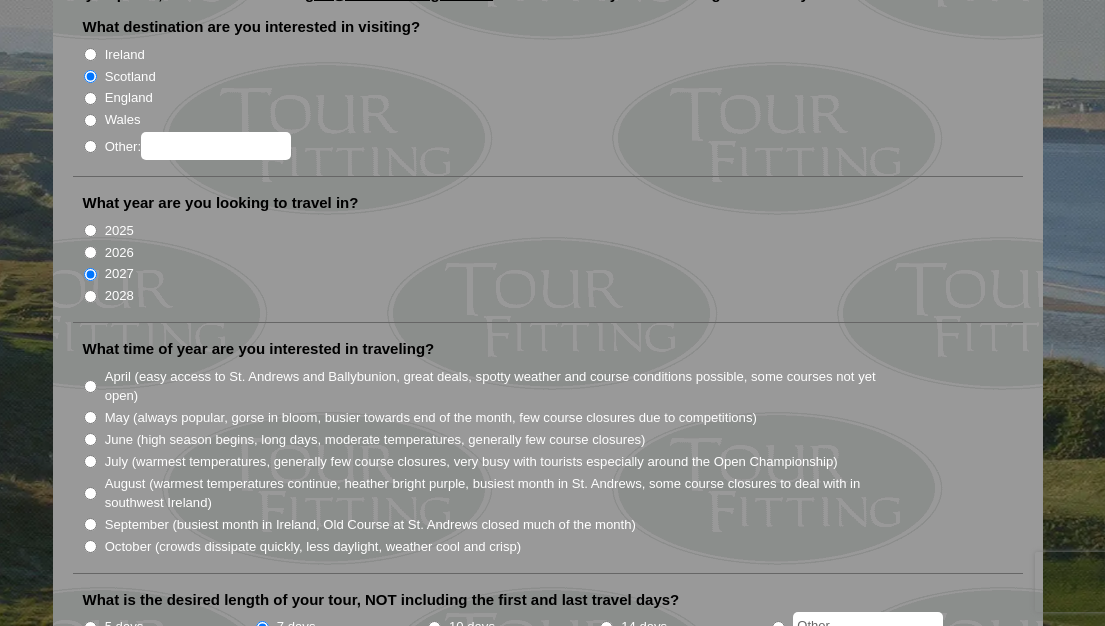 click on "2028" at bounding box center [90, 296] 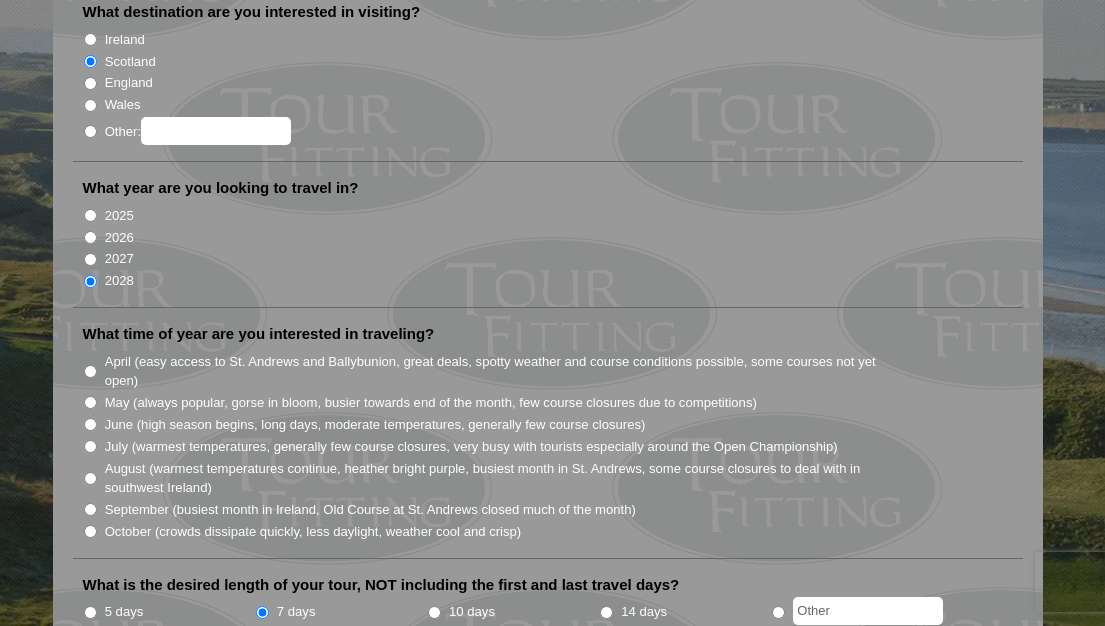 scroll, scrollTop: 254, scrollLeft: 0, axis: vertical 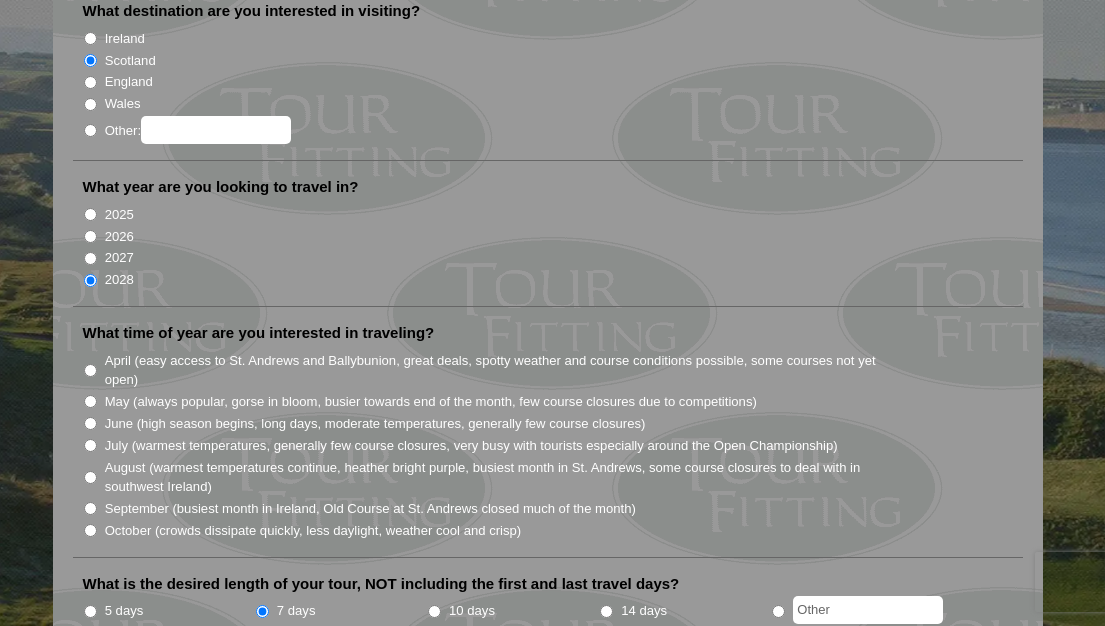click on "2025" at bounding box center (90, 214) 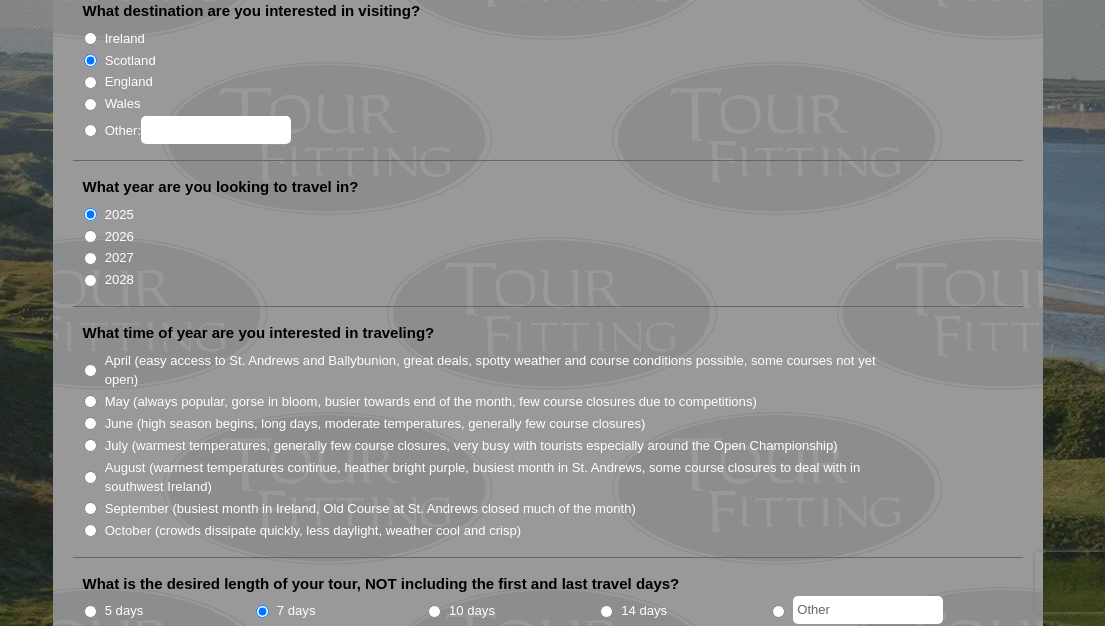 click on "2028" at bounding box center (90, 280) 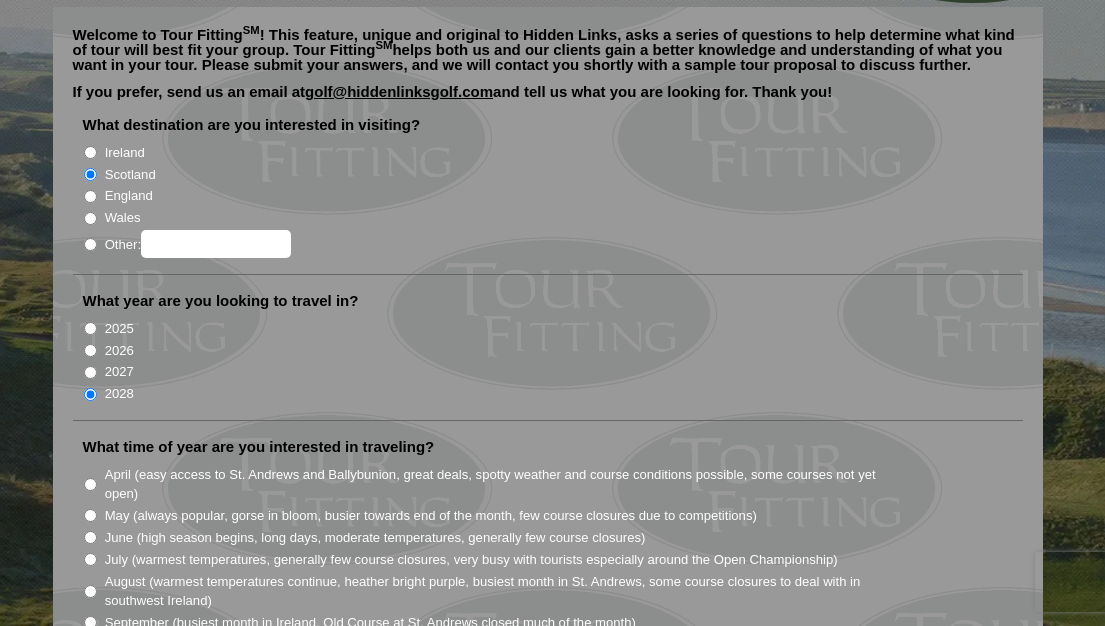 scroll, scrollTop: 141, scrollLeft: 0, axis: vertical 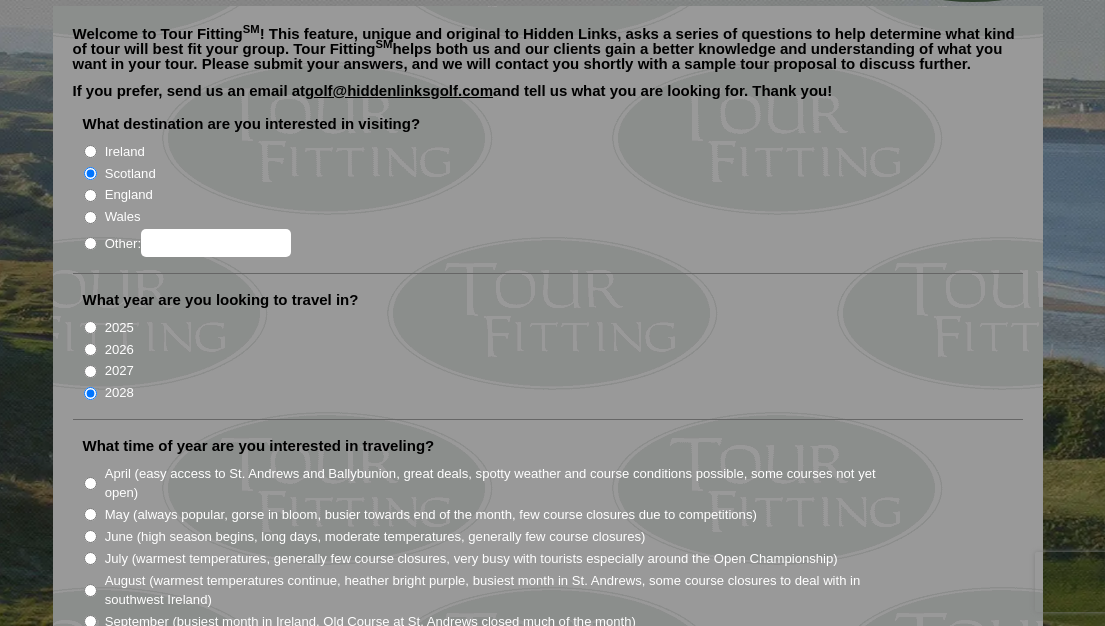 click on "2027" at bounding box center (90, 371) 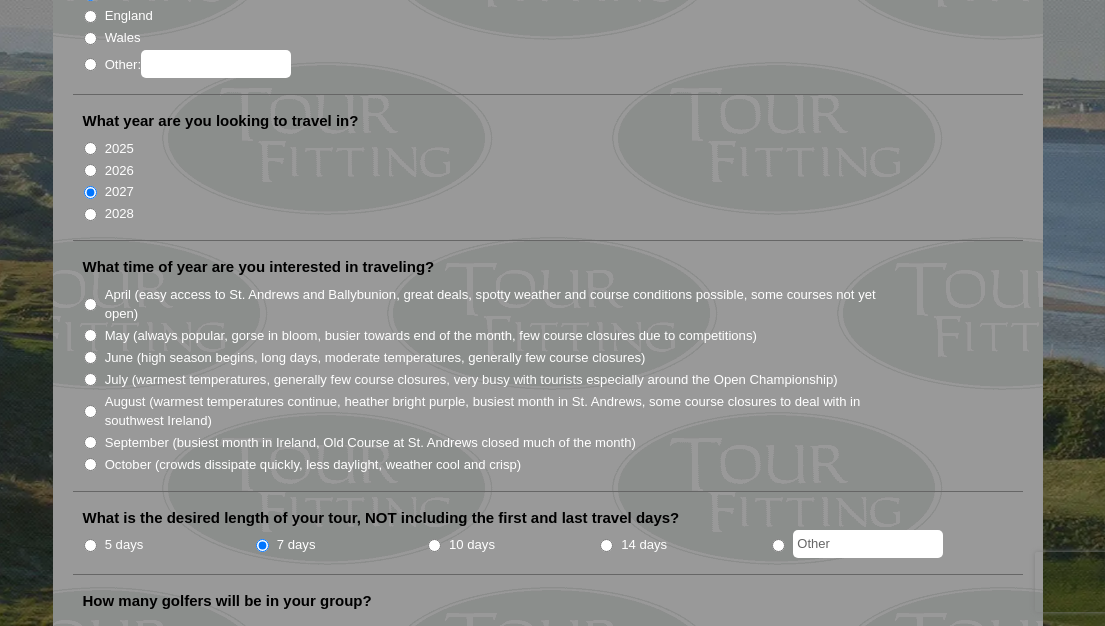 scroll, scrollTop: 321, scrollLeft: 0, axis: vertical 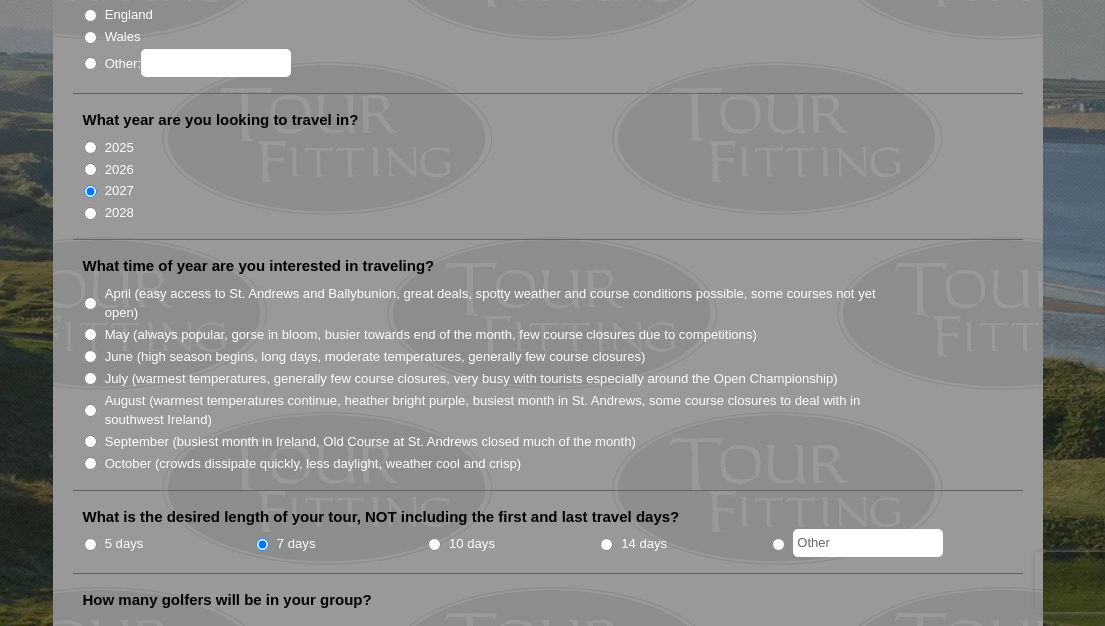 click on "August (warmest temperatures continue, heather bright purple, busiest month in St. Andrews, some course closures to deal with in southwest Ireland)" at bounding box center (90, 410) 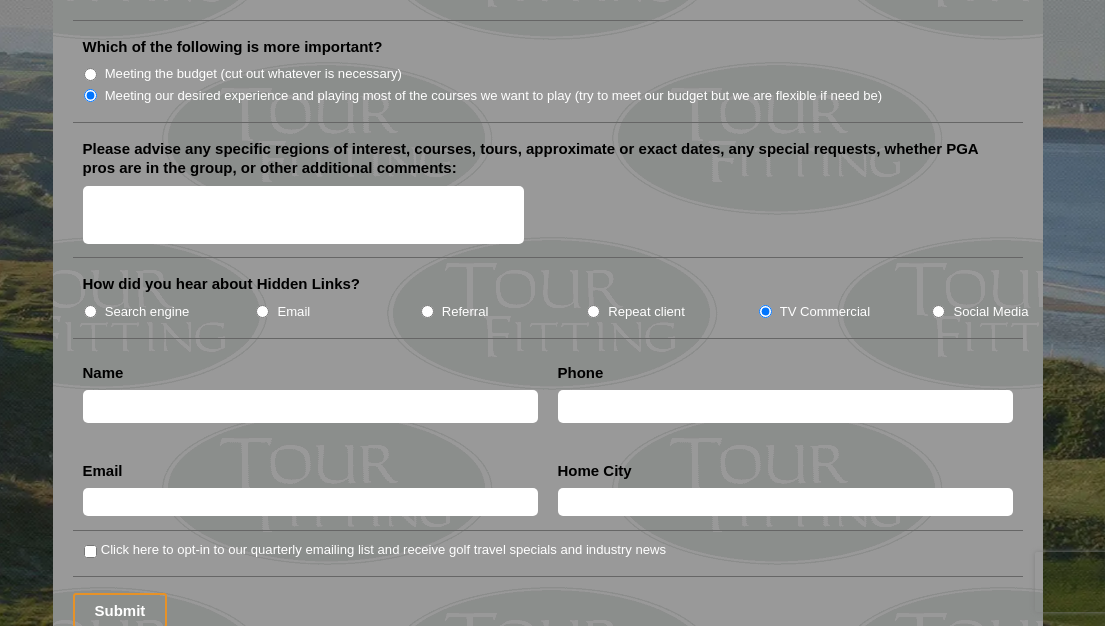 scroll, scrollTop: 2397, scrollLeft: 0, axis: vertical 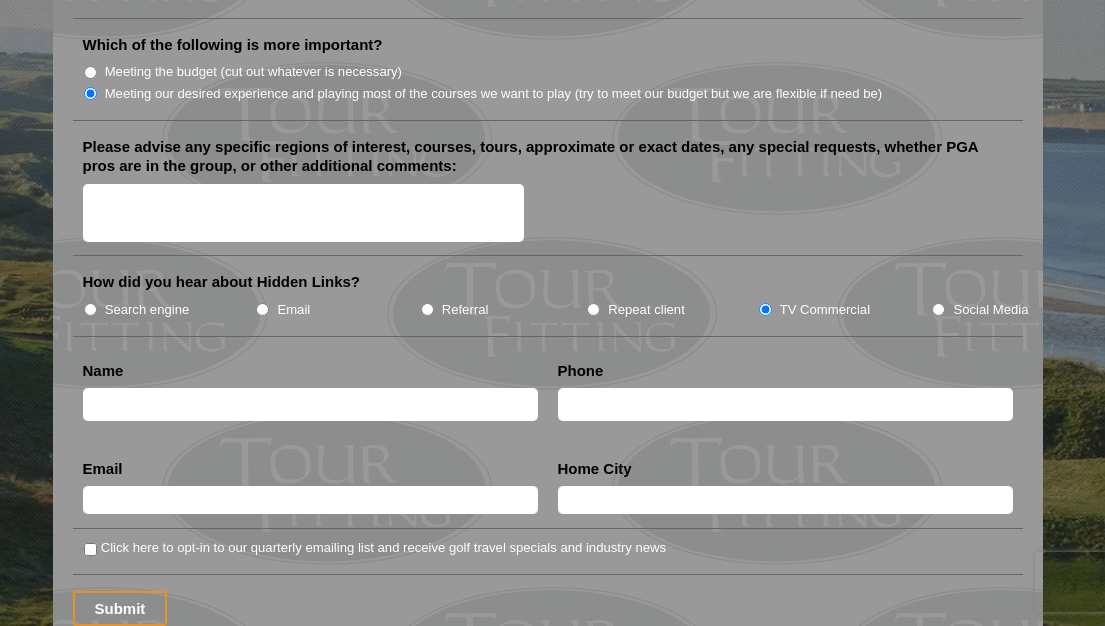 click at bounding box center (310, 404) 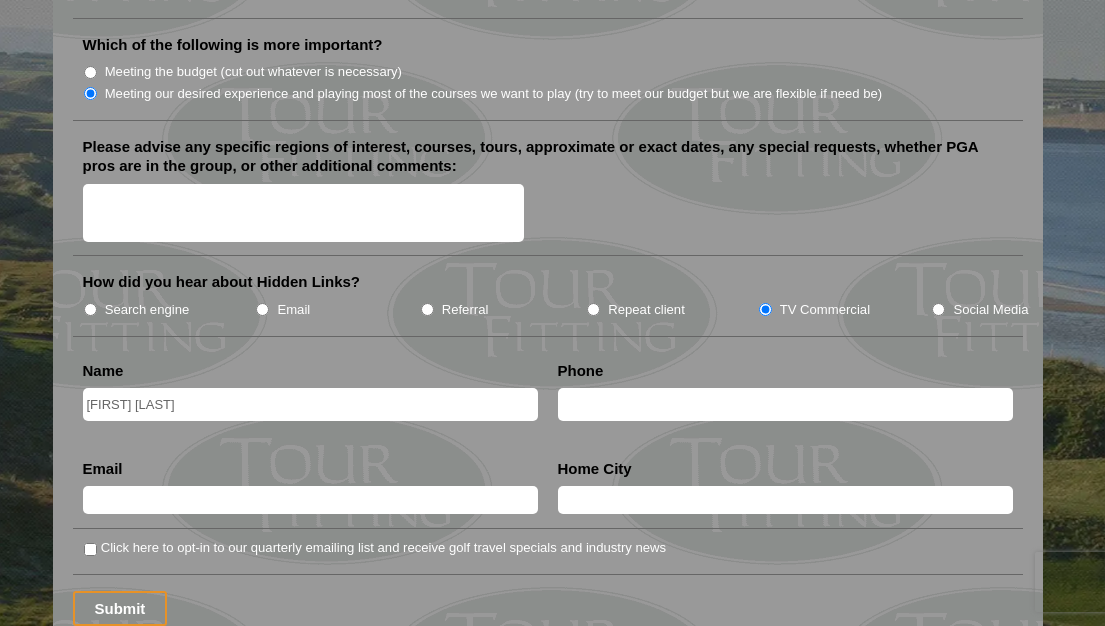 type on "Lewis Wiles" 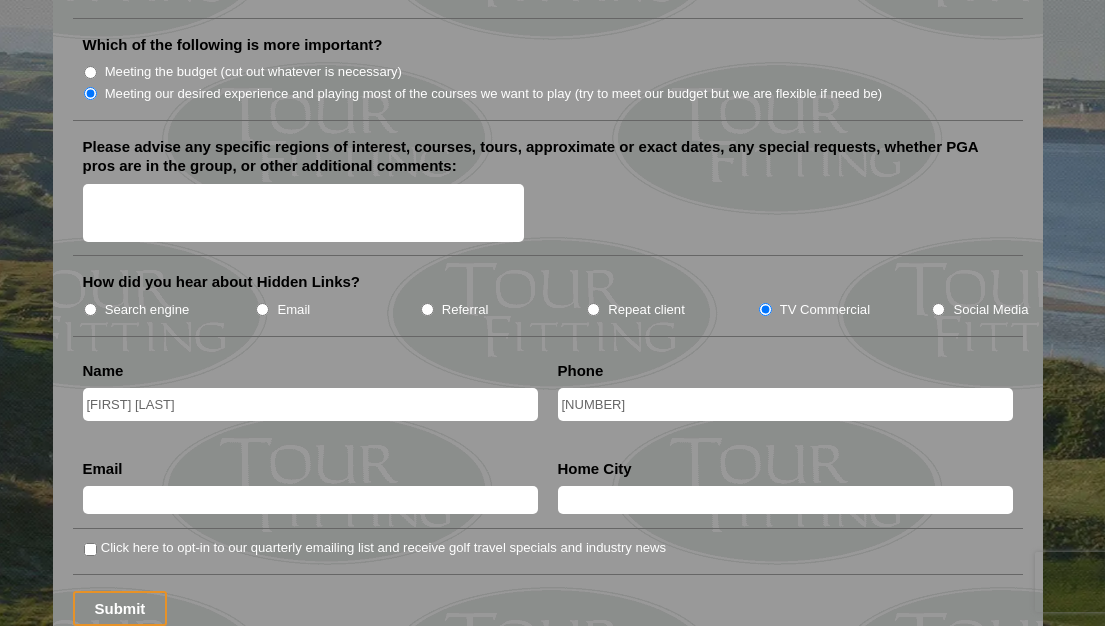 type on "4173003146" 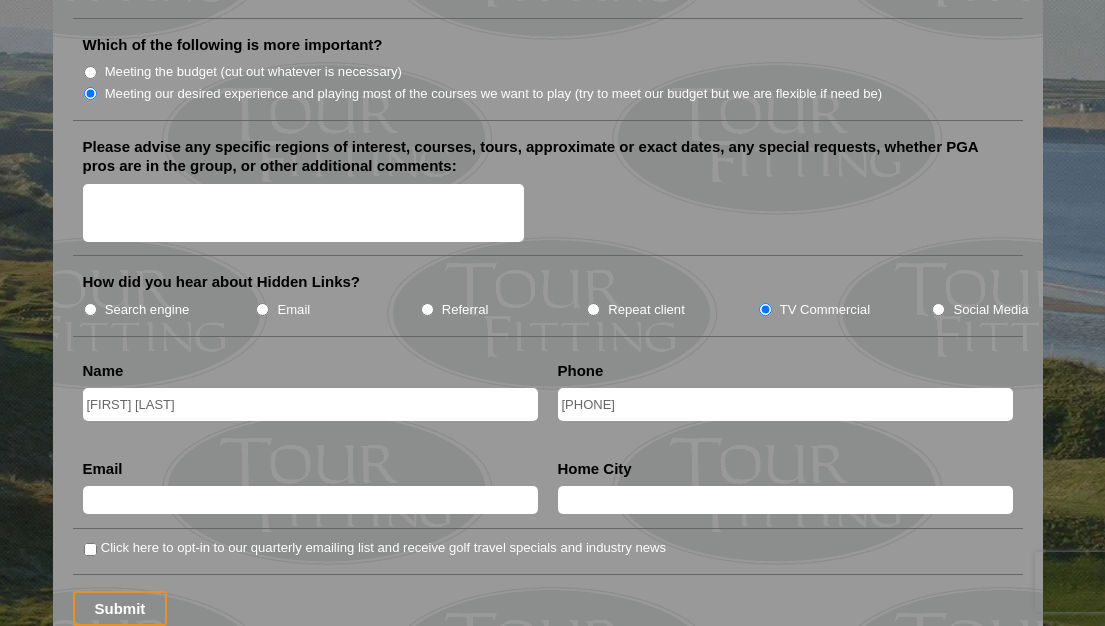 type on "lwiles@tothassociates.com" 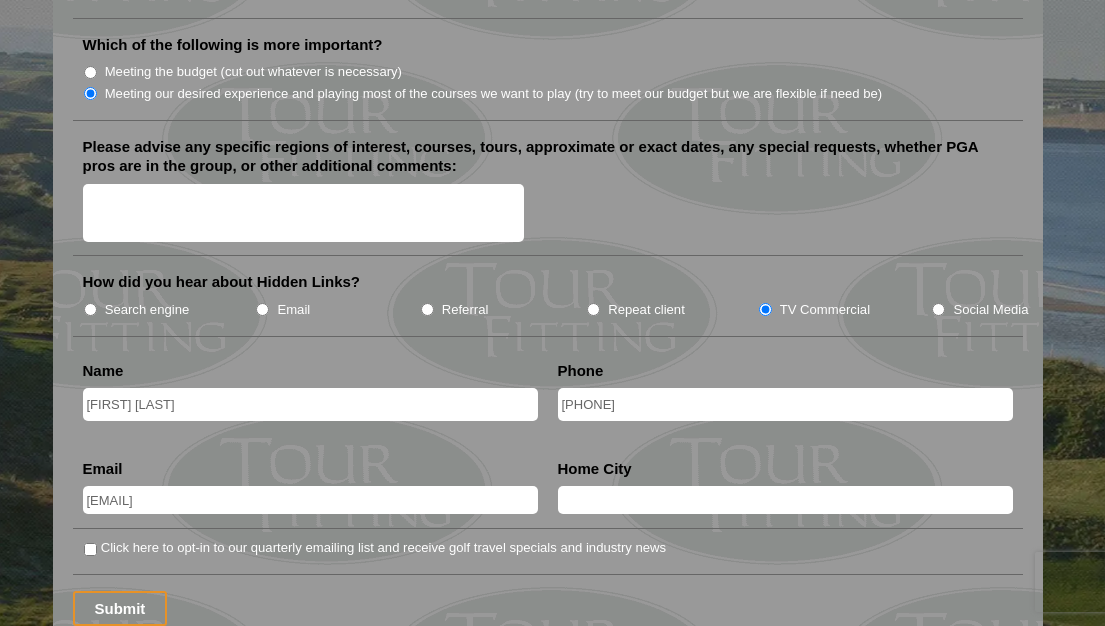 type on "SPRINGFIELD, MO" 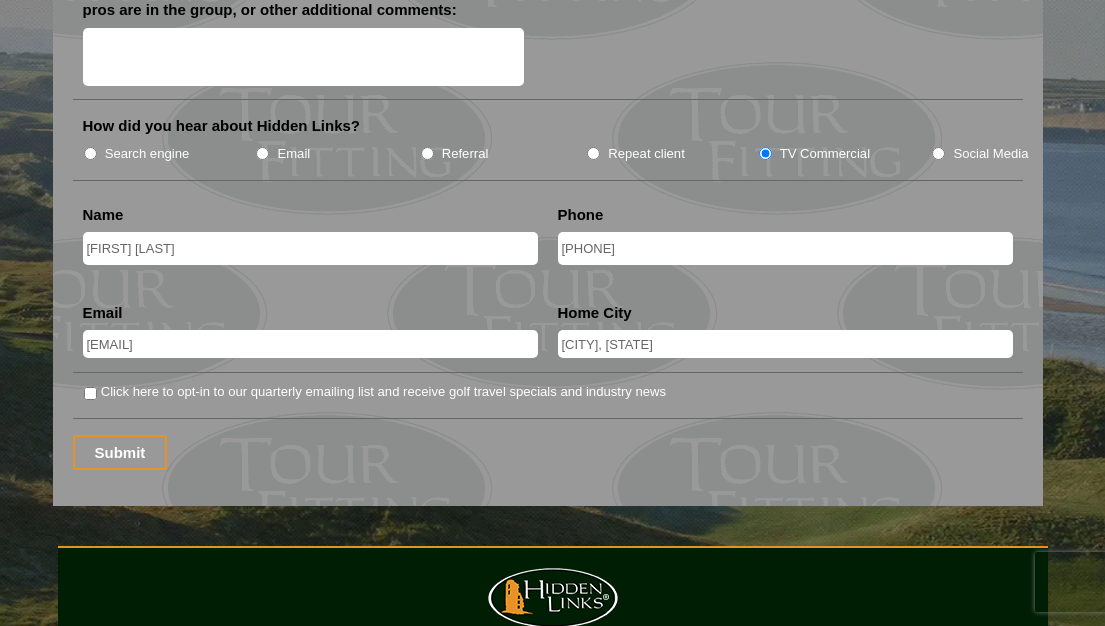 scroll, scrollTop: 2554, scrollLeft: 0, axis: vertical 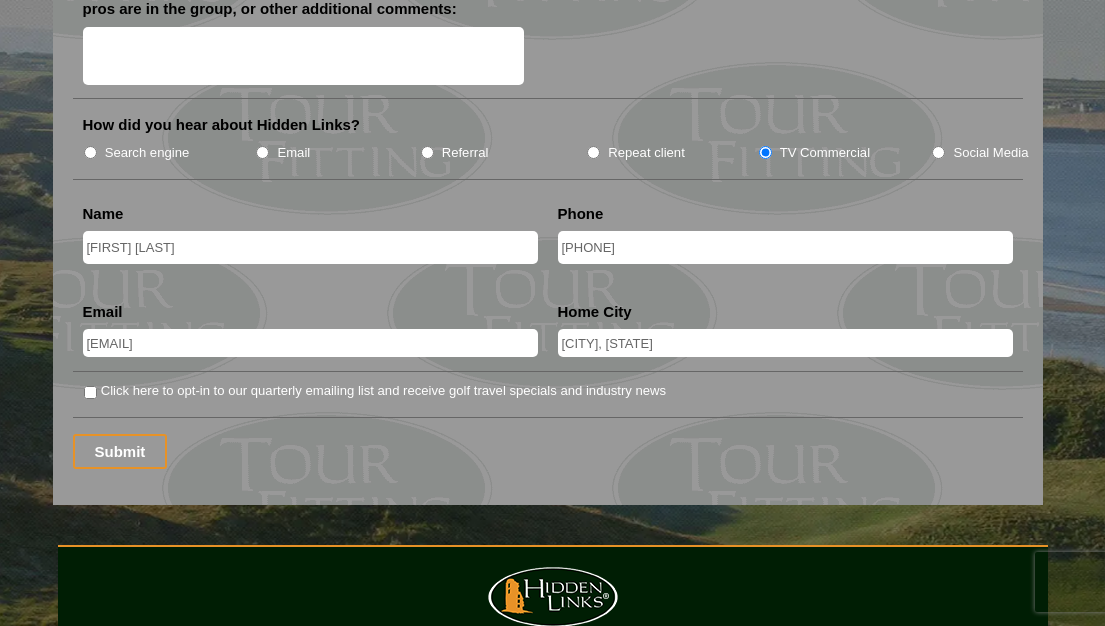 click on "Click here to opt-in to our quarterly emailing list and receive golf travel specials and industry news" at bounding box center [90, 392] 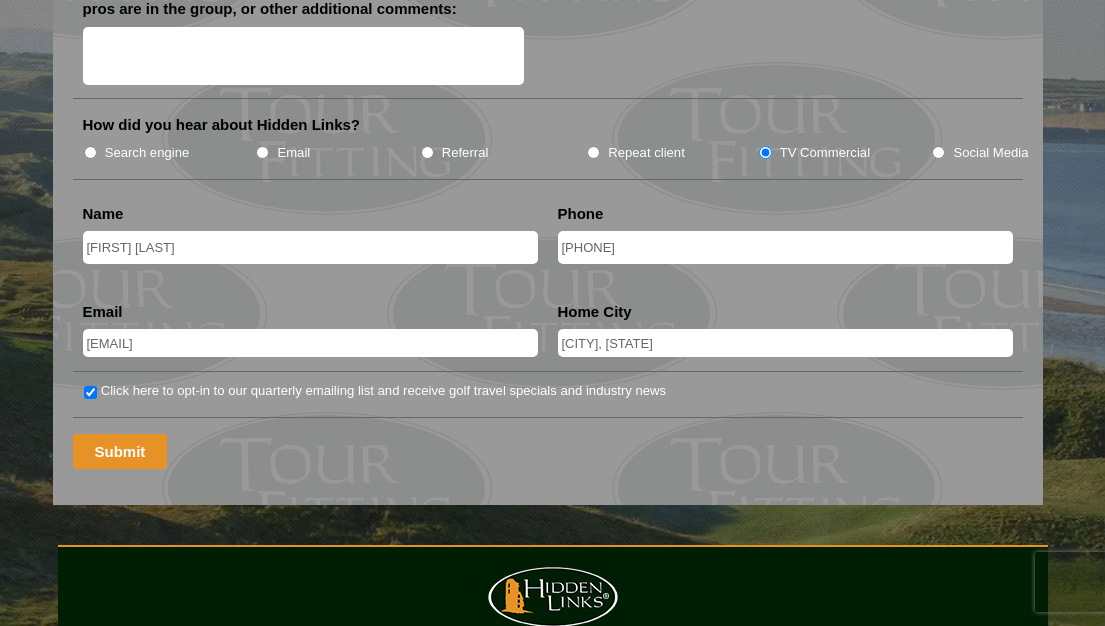 click on "Submit" at bounding box center (120, 451) 